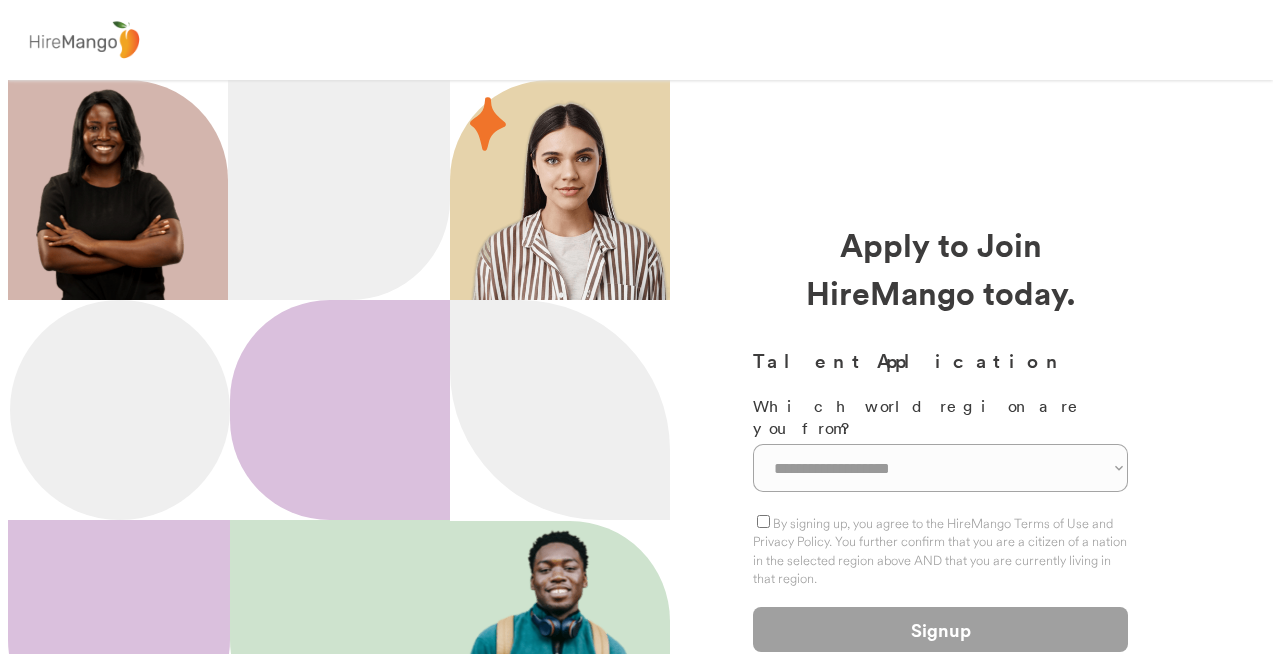 scroll, scrollTop: 0, scrollLeft: 0, axis: both 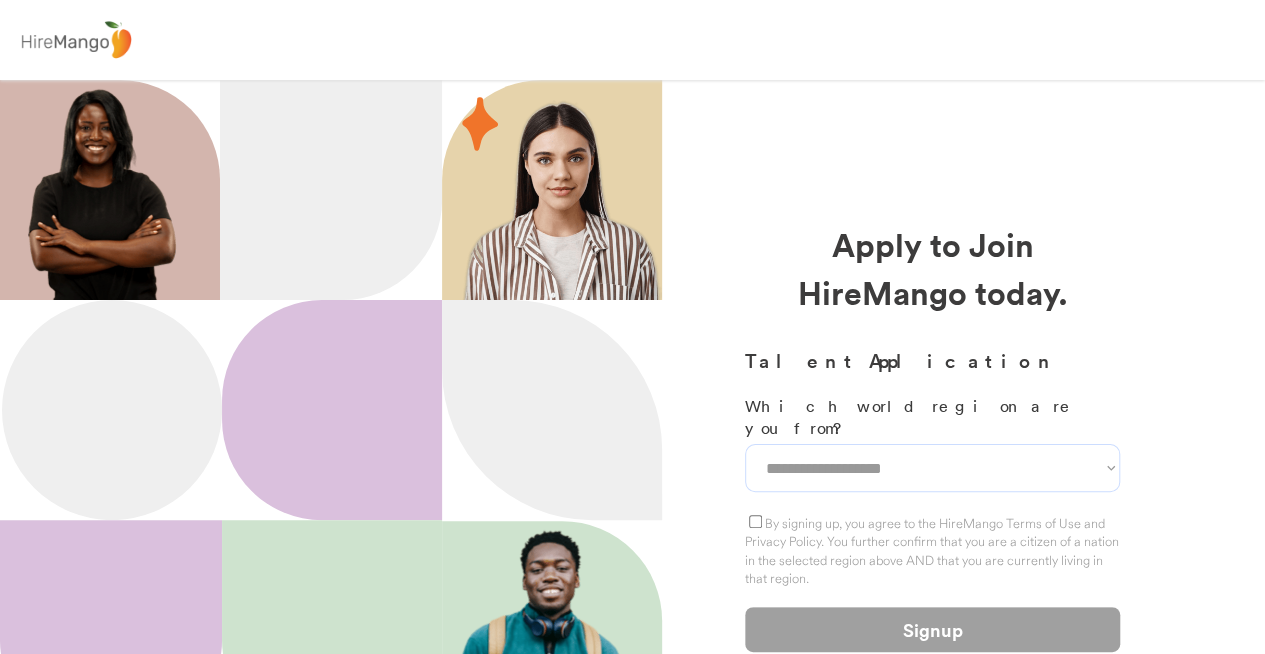 click on "**********" at bounding box center (932, 468) 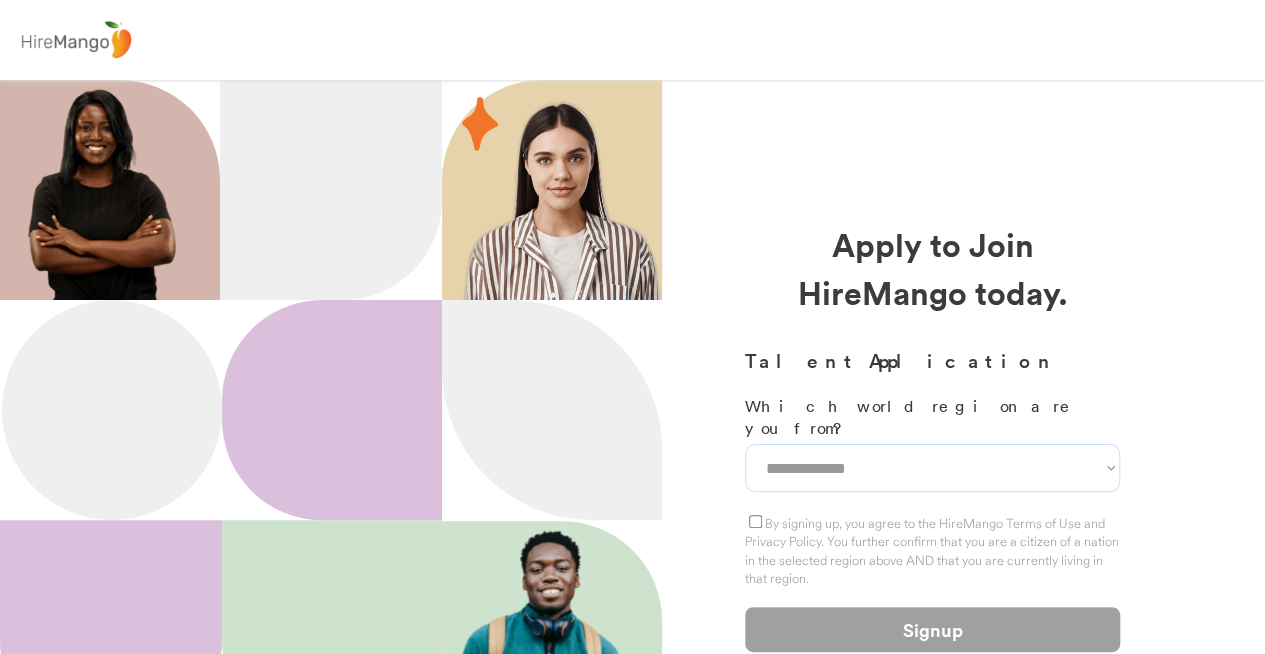click on "**********" at bounding box center [932, 468] 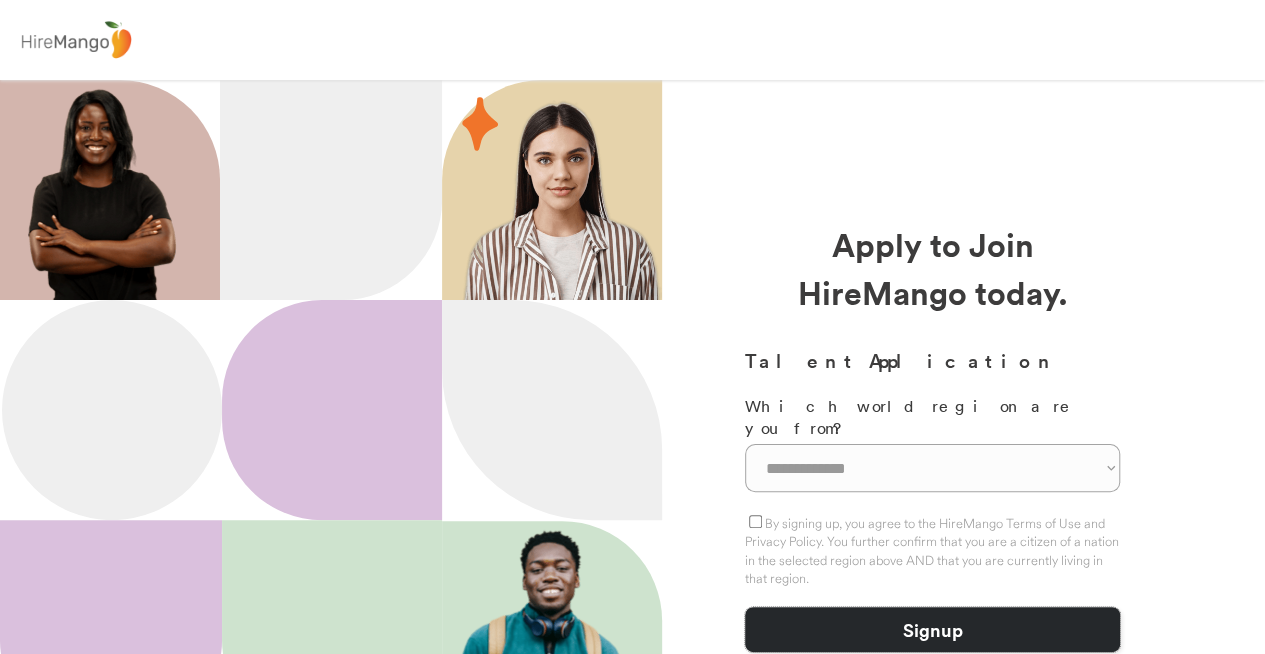 click on "Signup" at bounding box center (932, 629) 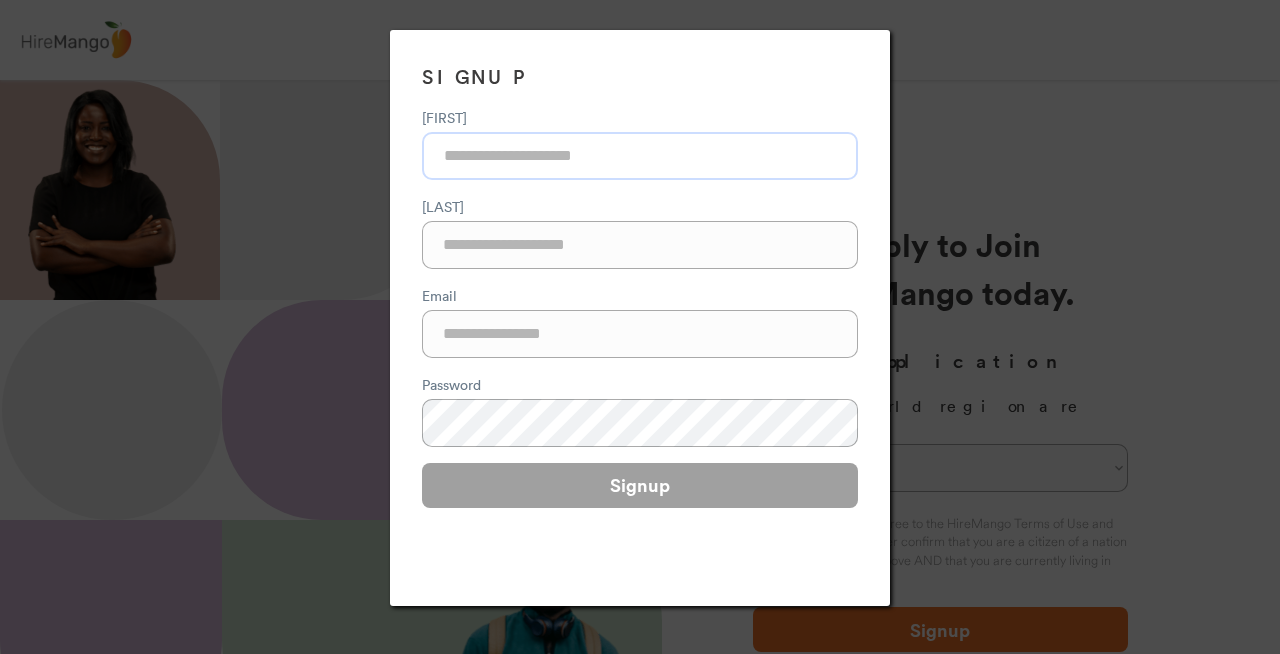 click at bounding box center (640, 156) 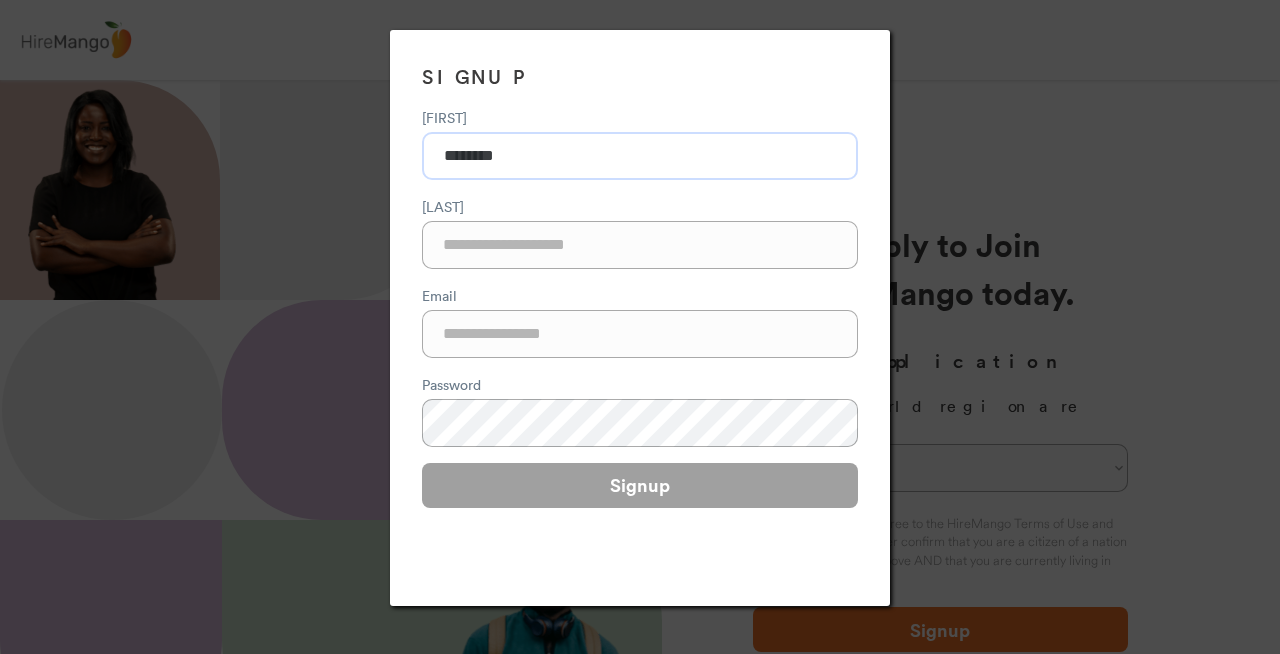 type on "********" 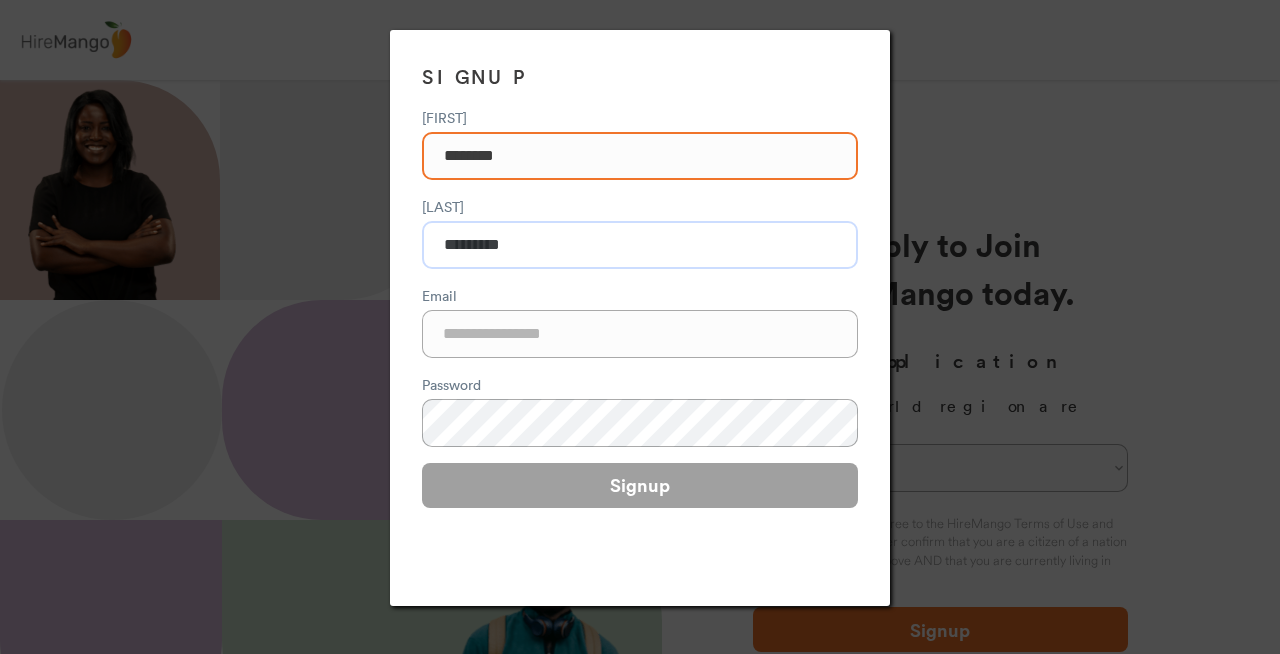 type on "*********" 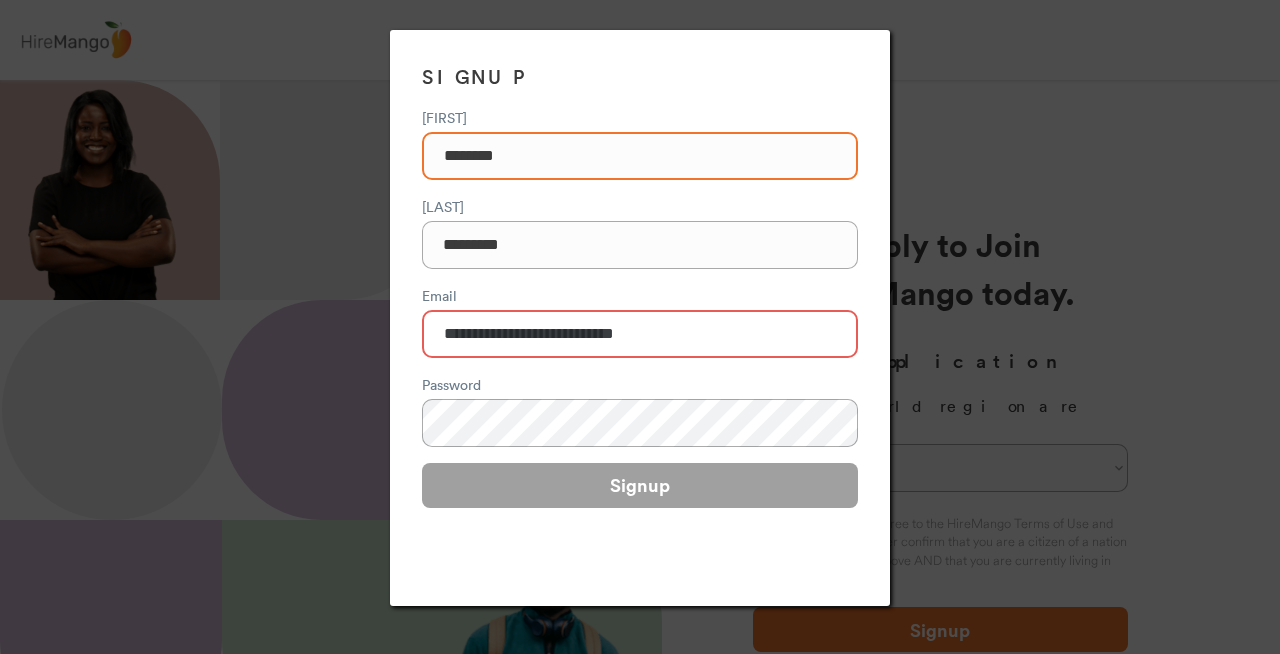 type on "**********" 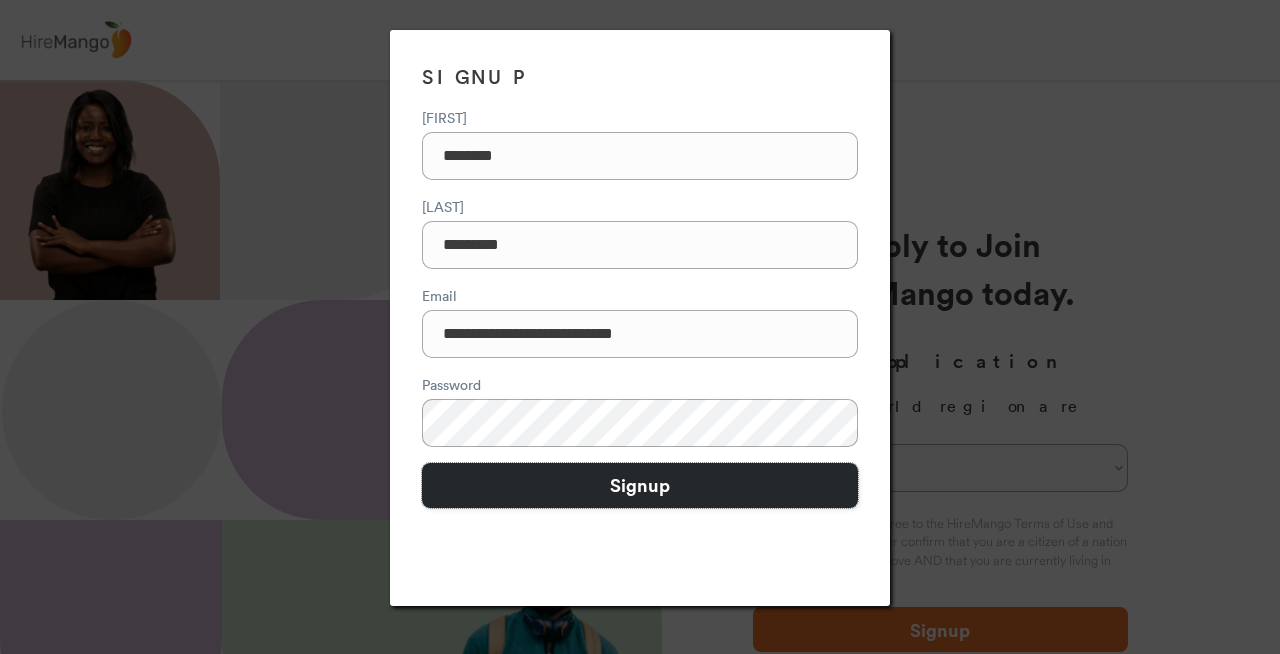 click on "Signup" at bounding box center (640, 485) 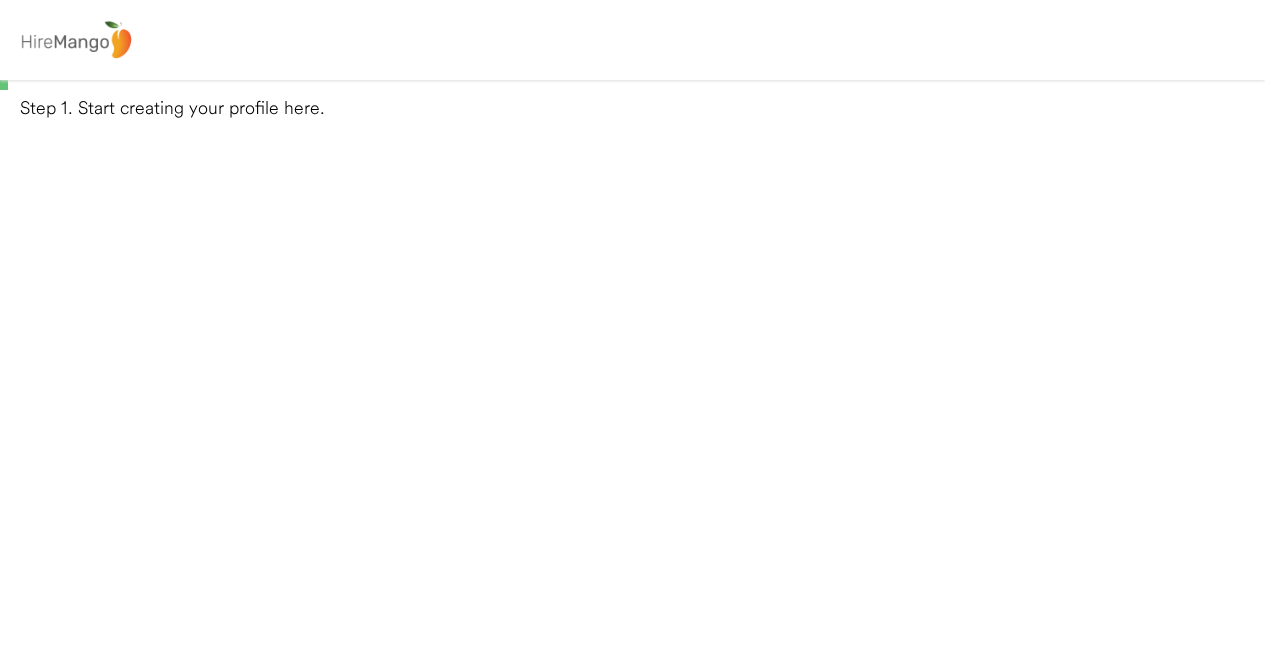 scroll, scrollTop: 0, scrollLeft: 0, axis: both 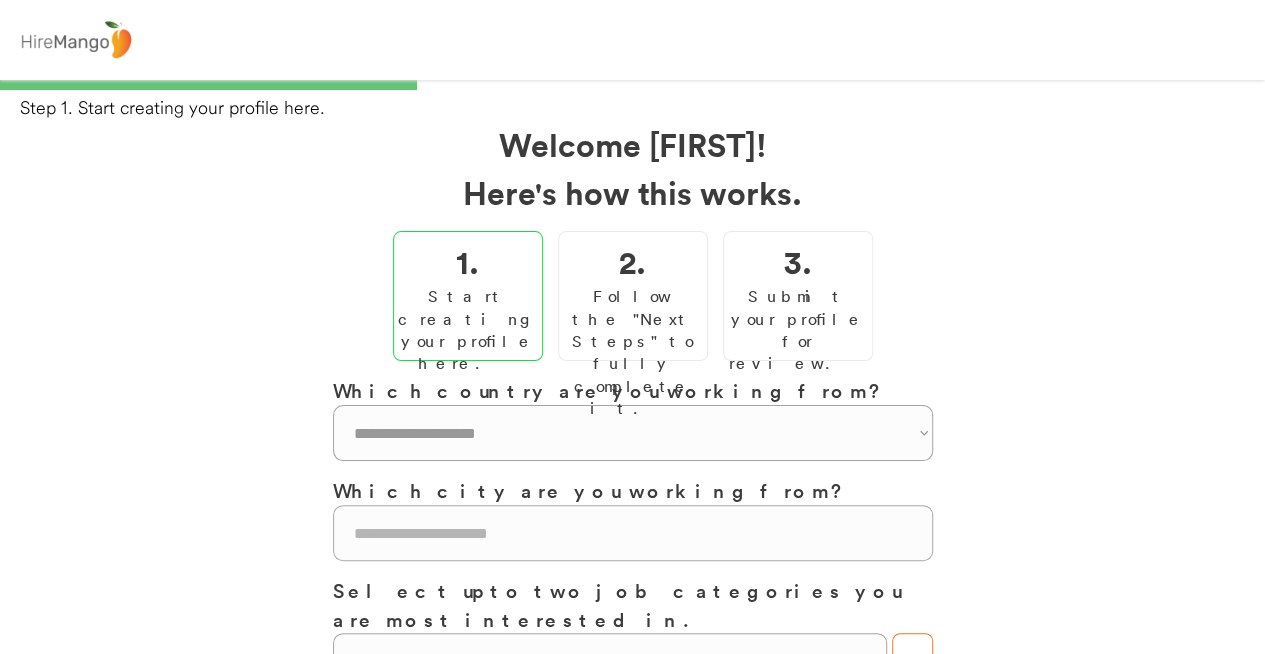 click on "33% 33% Step 1. Start creating your profile here. Welcome [FIRST]!
Here's how this works. 1. Start creating your profile here. 2. Follow the "Next Steps" to fully complete it. 3. Submit your profile for review. Which country are you working from? [COUNTRY]
Which city are you working from? [CITY]
Select up to two job categories you are most interested in. [JOB_CATEGORY] [JOB_CATEGORY] [JOB_CATEGORY] [JOB_CATEGORY] [JOB_CATEGORY] [JOB_CATEGORY] [JOB_CATEGORY] [JOB_CATEGORY] [JOB_CATEGORY] [JOB_CATEGORY] [JOB_CATEGORY] [JOB_CATEGORY] [JOB_CATEGORY] [JOB_CATEGORY] [JOB_CATEGORY] [JOB_CATEGORY] [JOB_CATEGORY]" at bounding box center [632, 543] 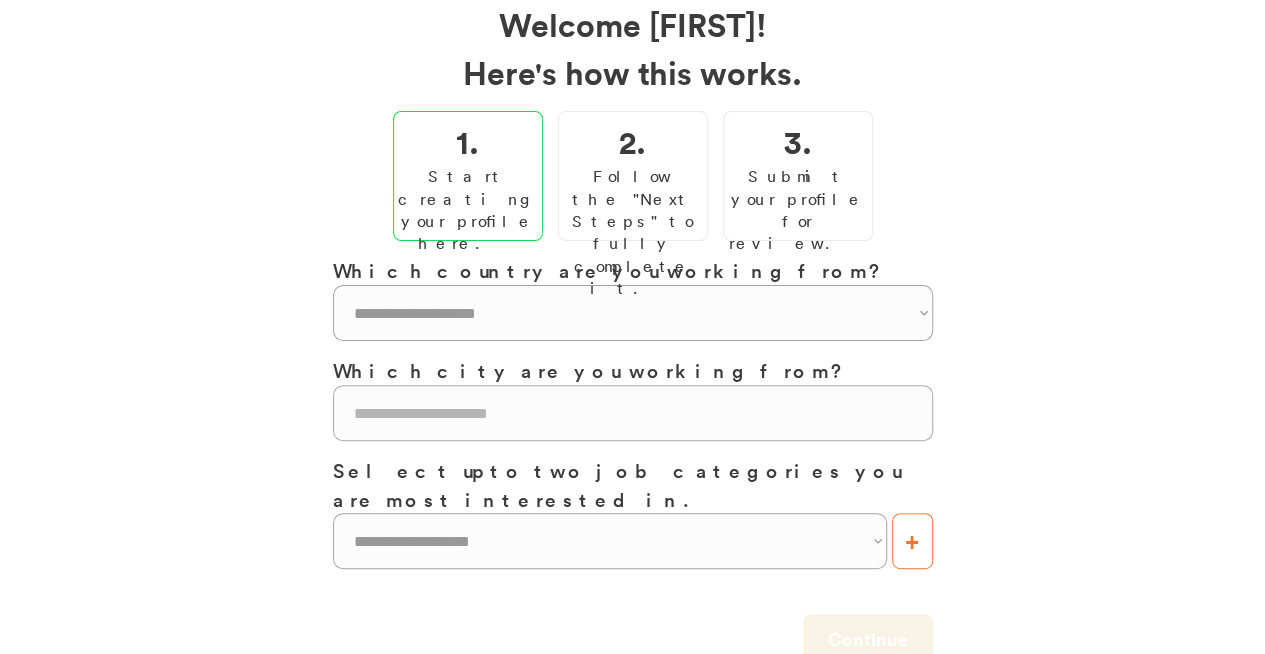 scroll, scrollTop: 160, scrollLeft: 0, axis: vertical 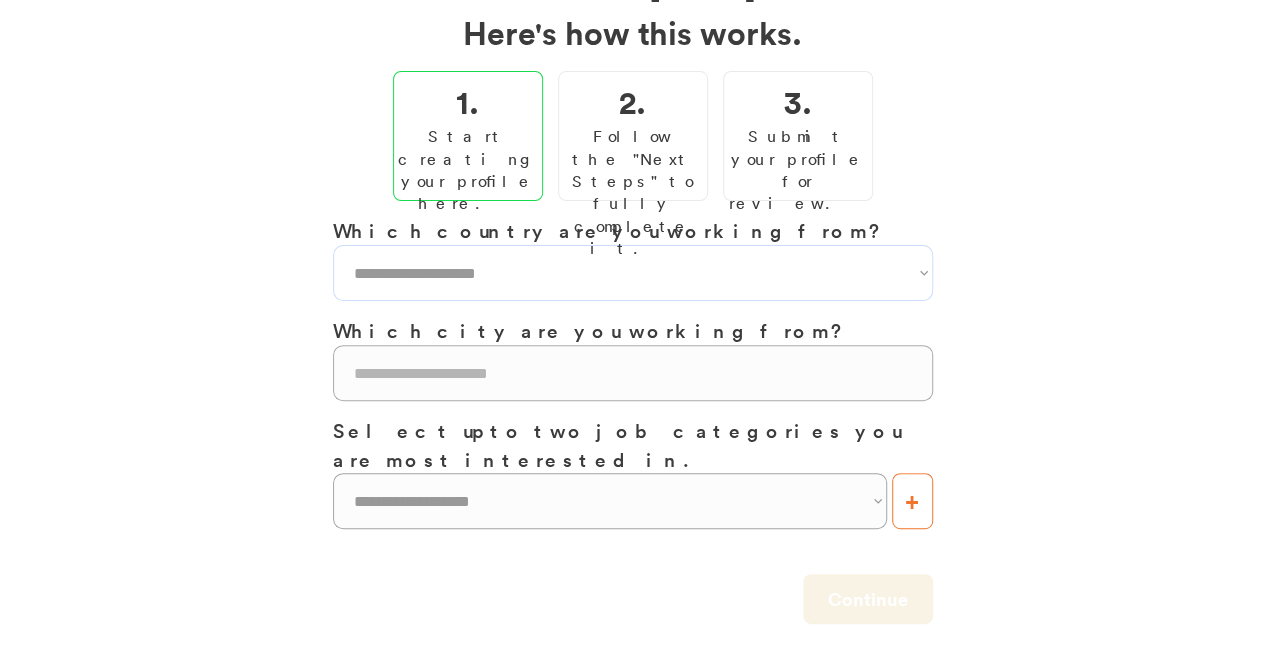 click on "**********" at bounding box center (633, 273) 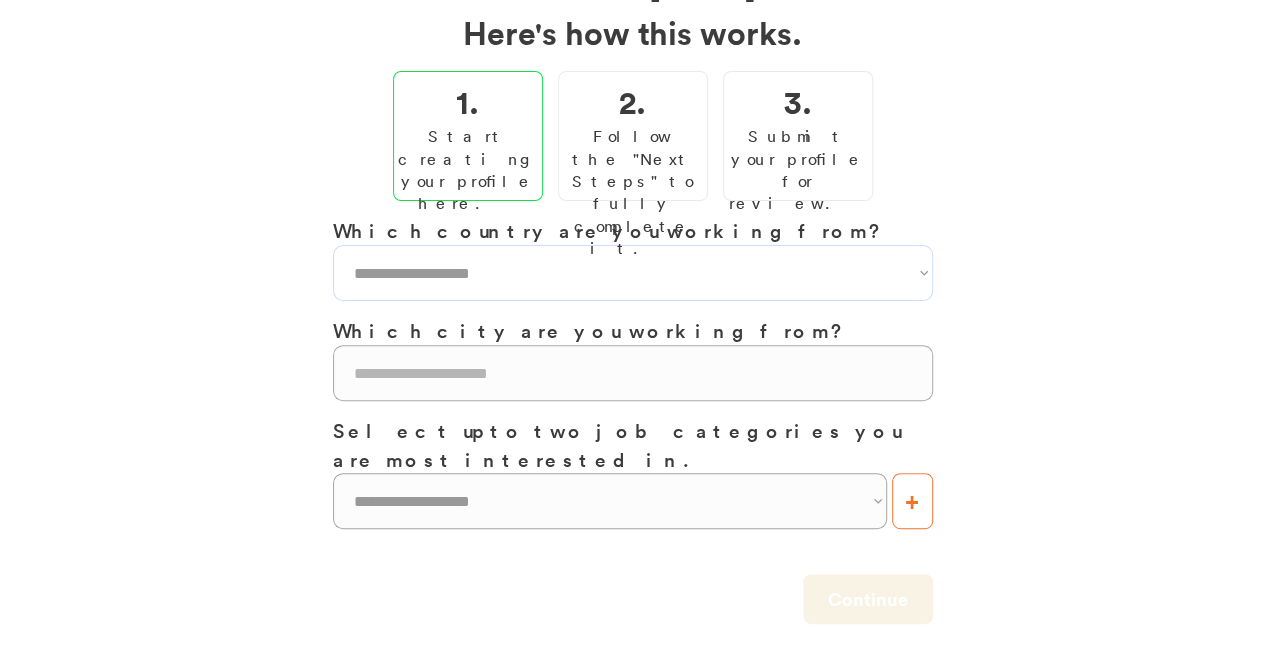 click on "**********" at bounding box center [633, 273] 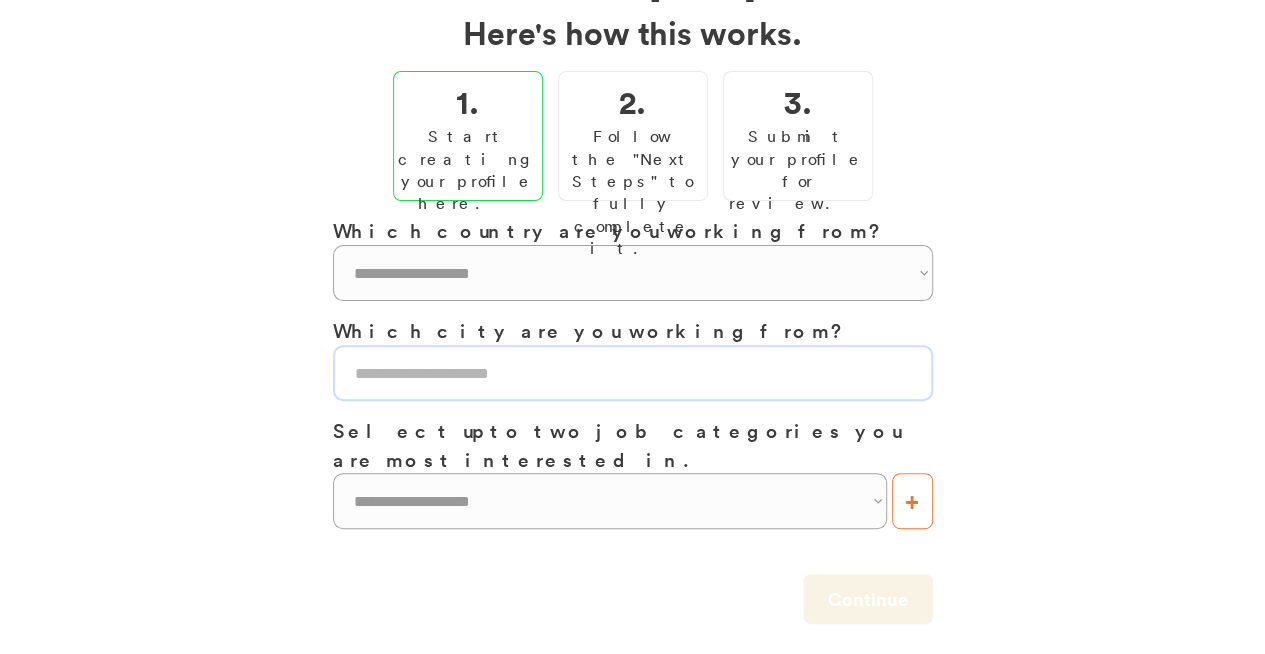 click at bounding box center [633, 373] 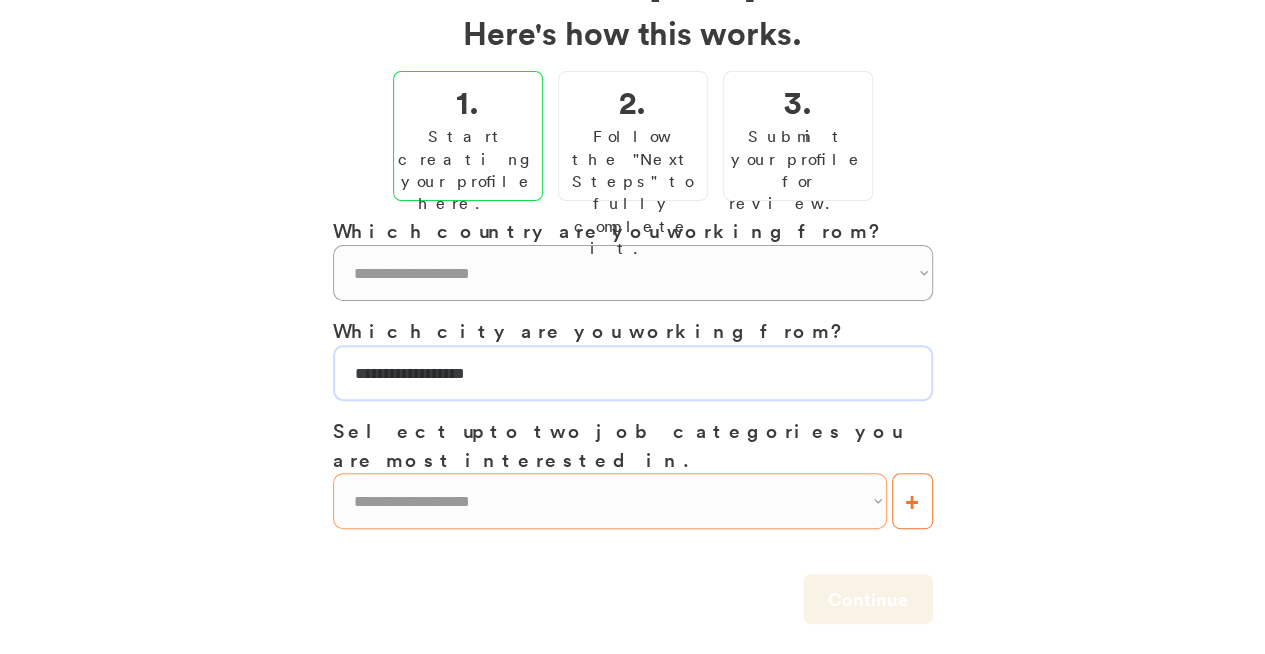 type on "**********" 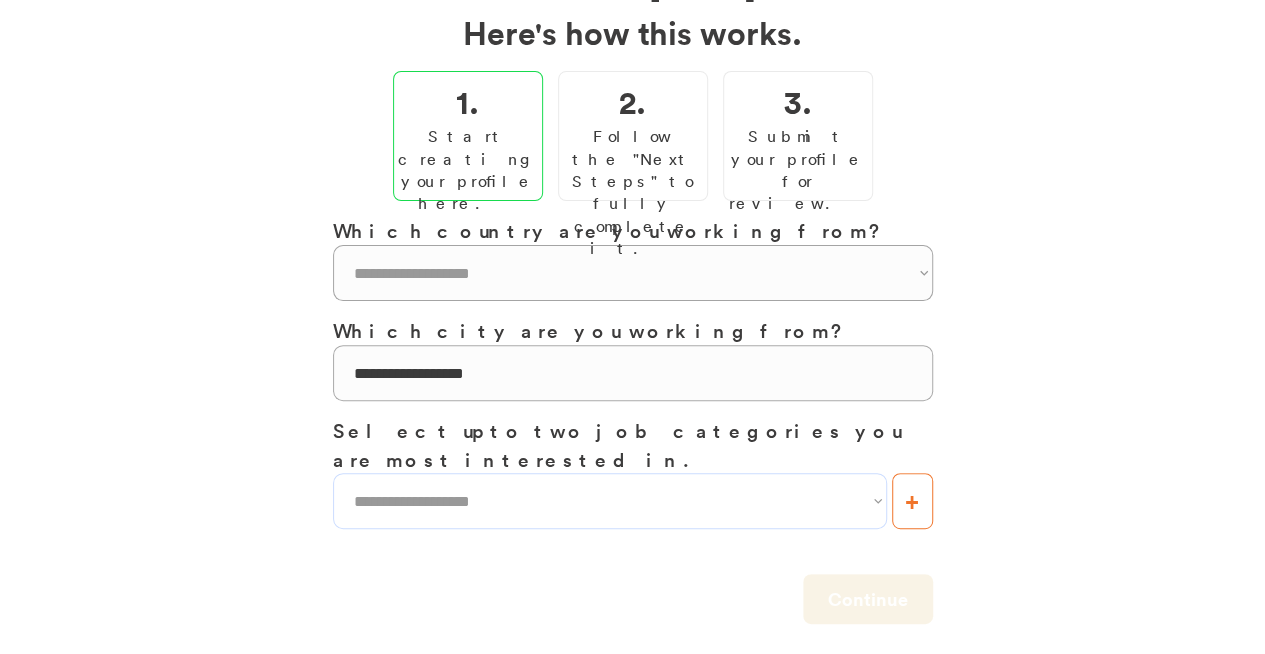 click on "**********" at bounding box center (610, 501) 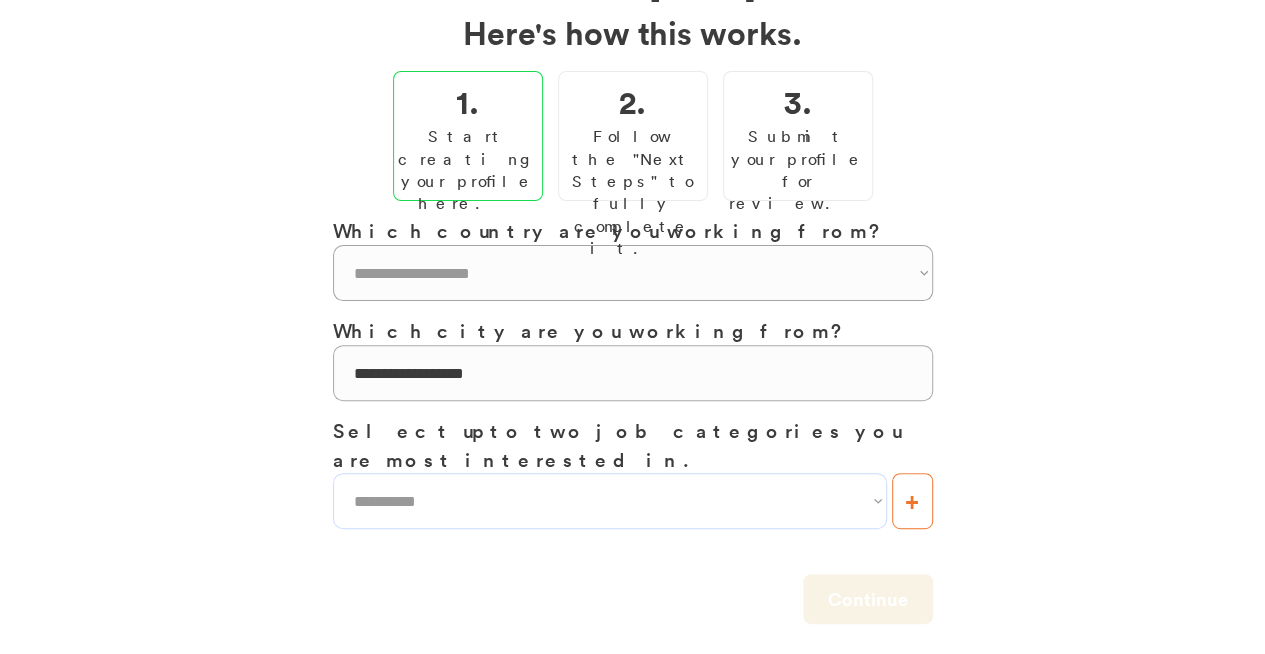 click on "**********" at bounding box center [610, 501] 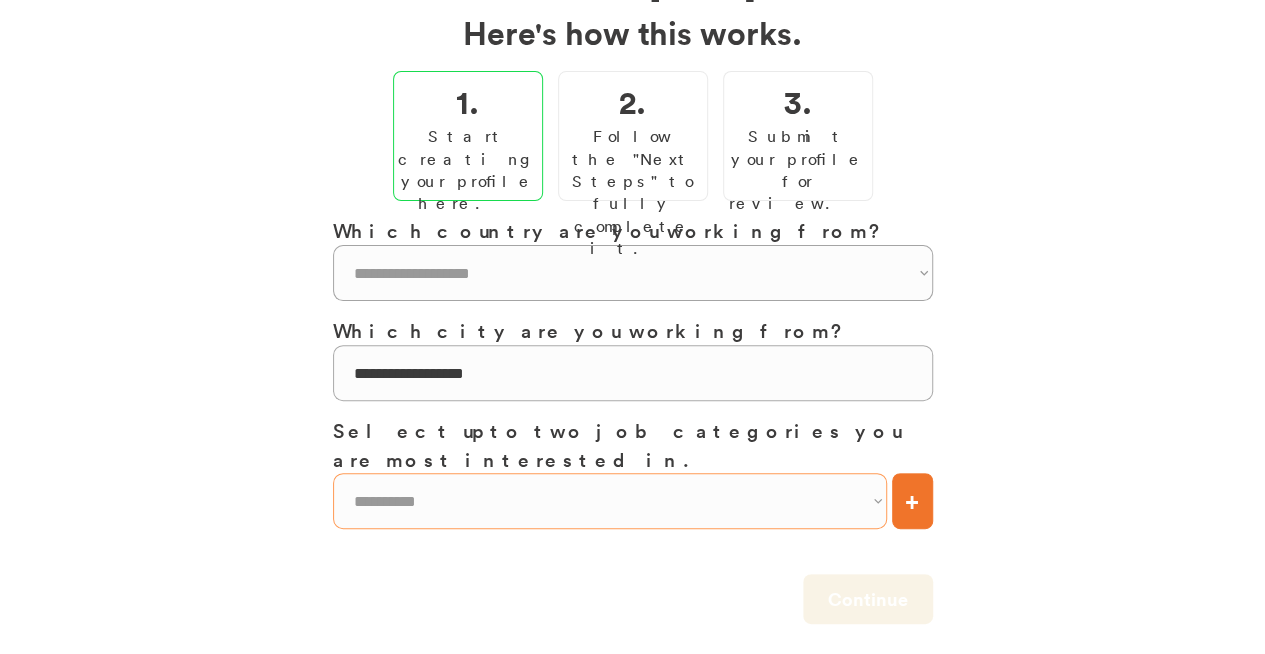 click on "+" at bounding box center [912, 501] 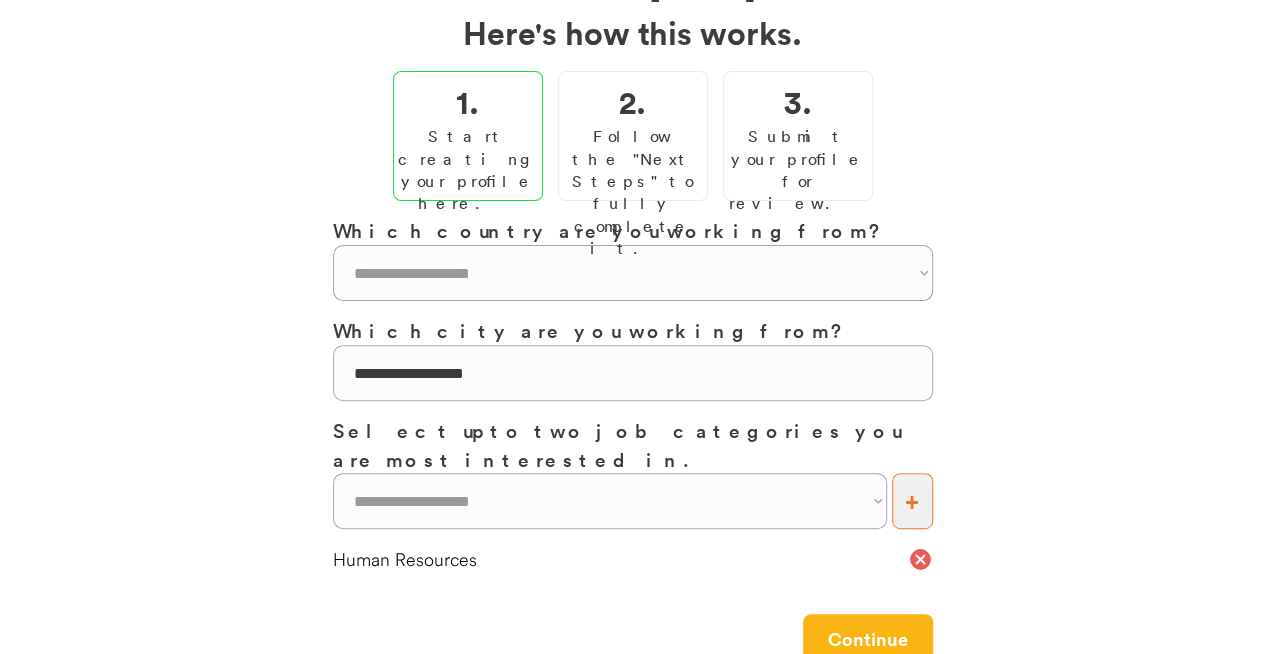 click on "**********" at bounding box center (610, 501) 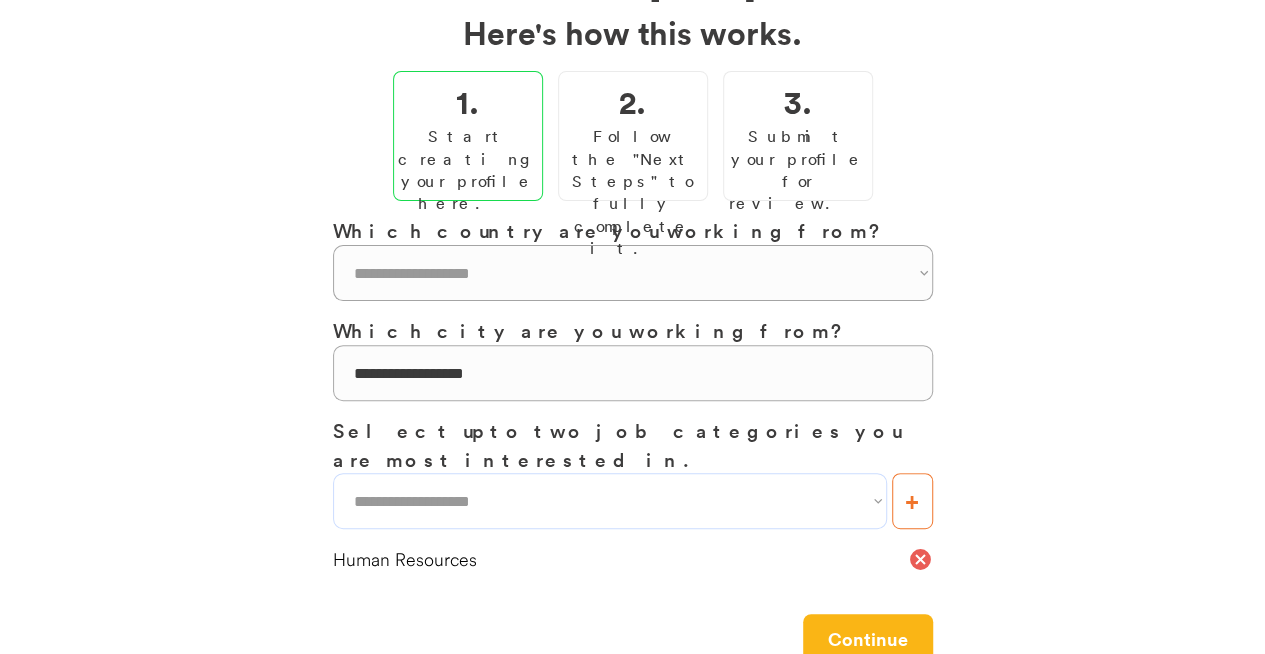 select on "**********" 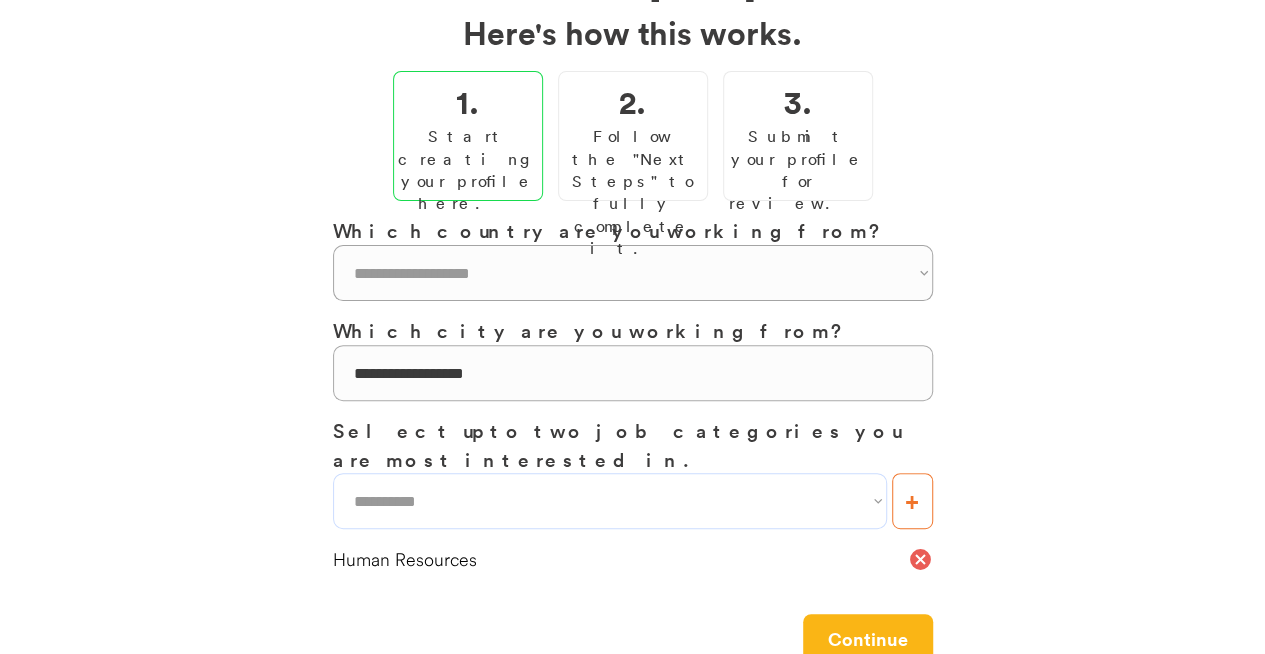 click on "**********" at bounding box center (610, 501) 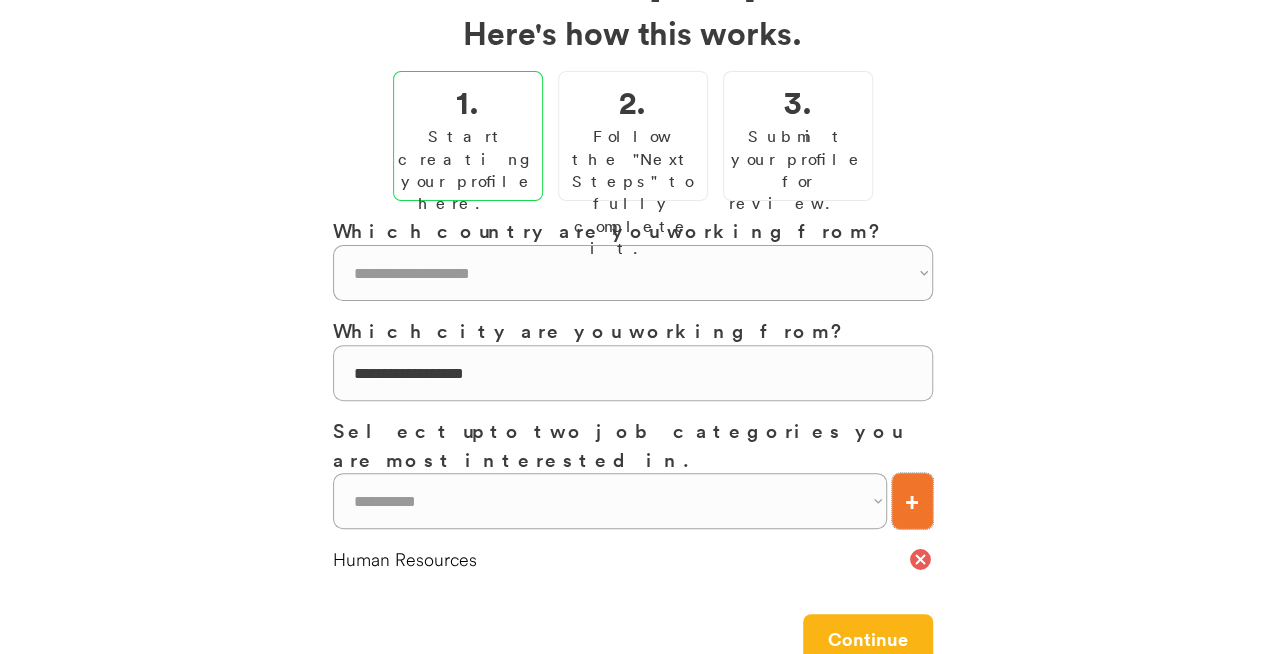 click on "+" at bounding box center [912, 501] 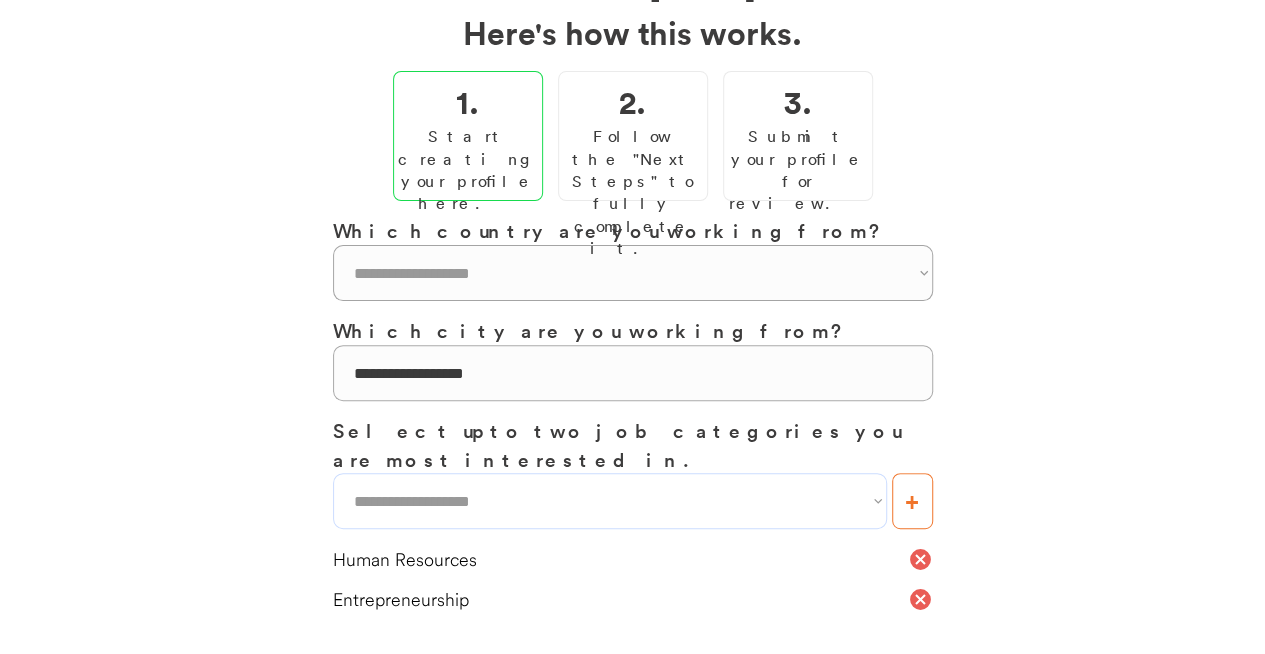 click on "**********" at bounding box center [610, 501] 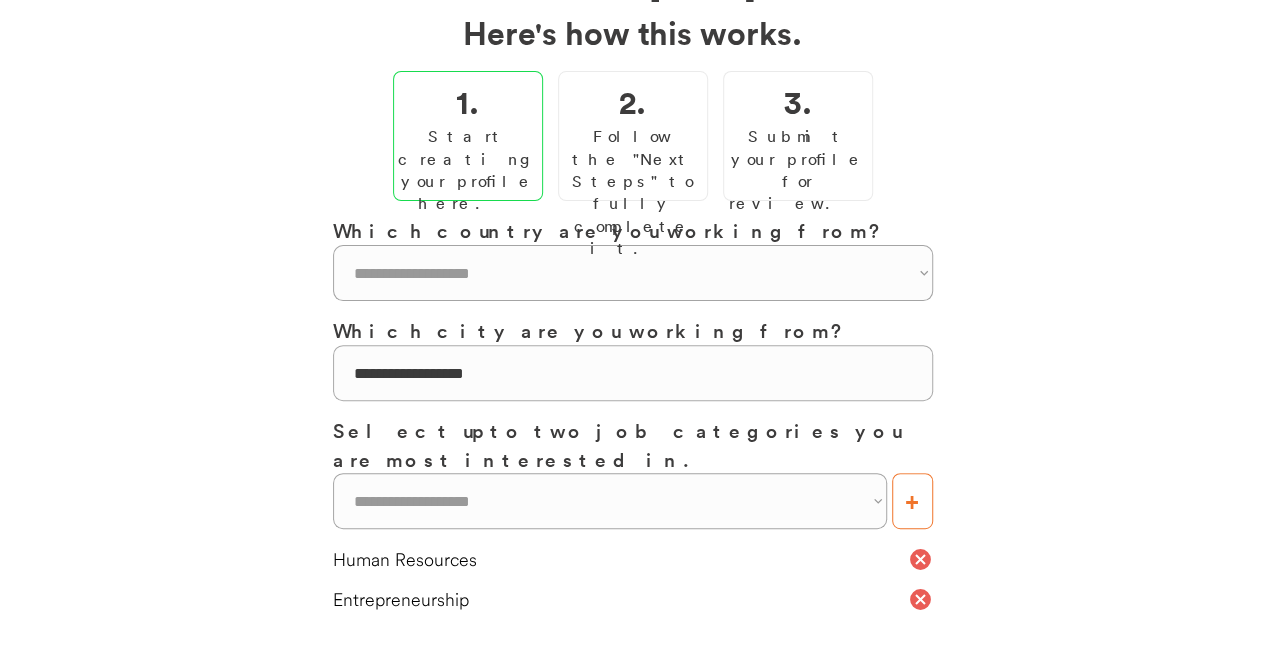 click on "Continue" at bounding box center [868, 679] 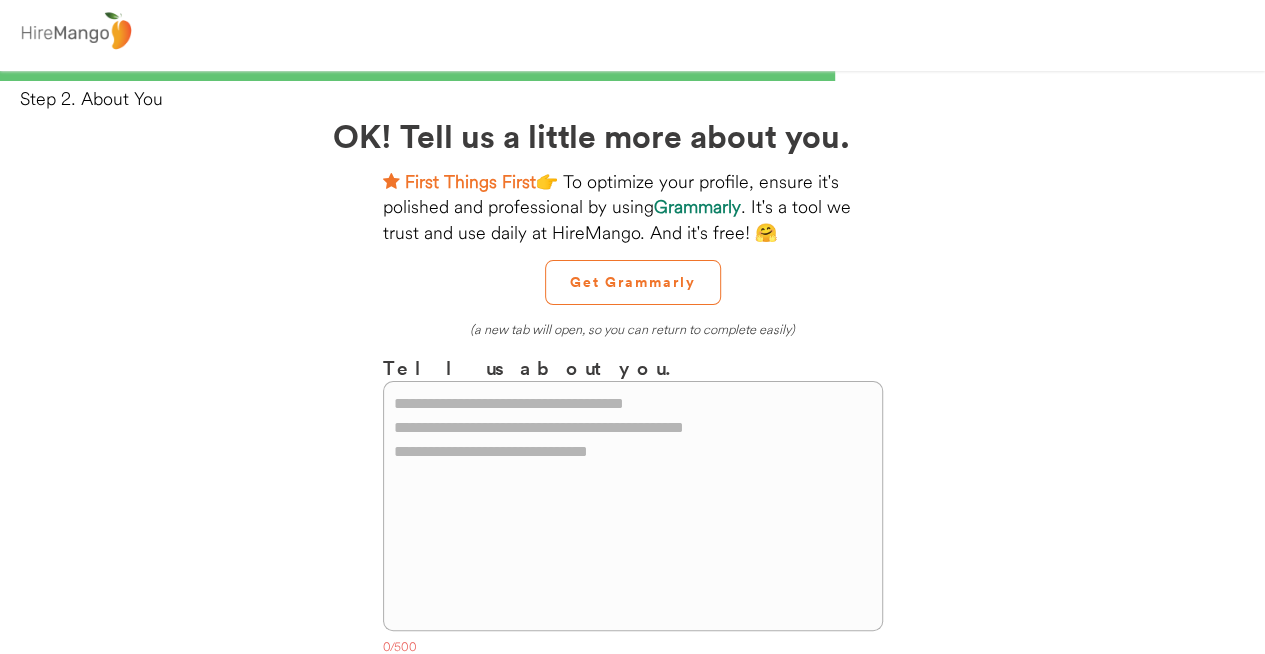 scroll, scrollTop: 9, scrollLeft: 0, axis: vertical 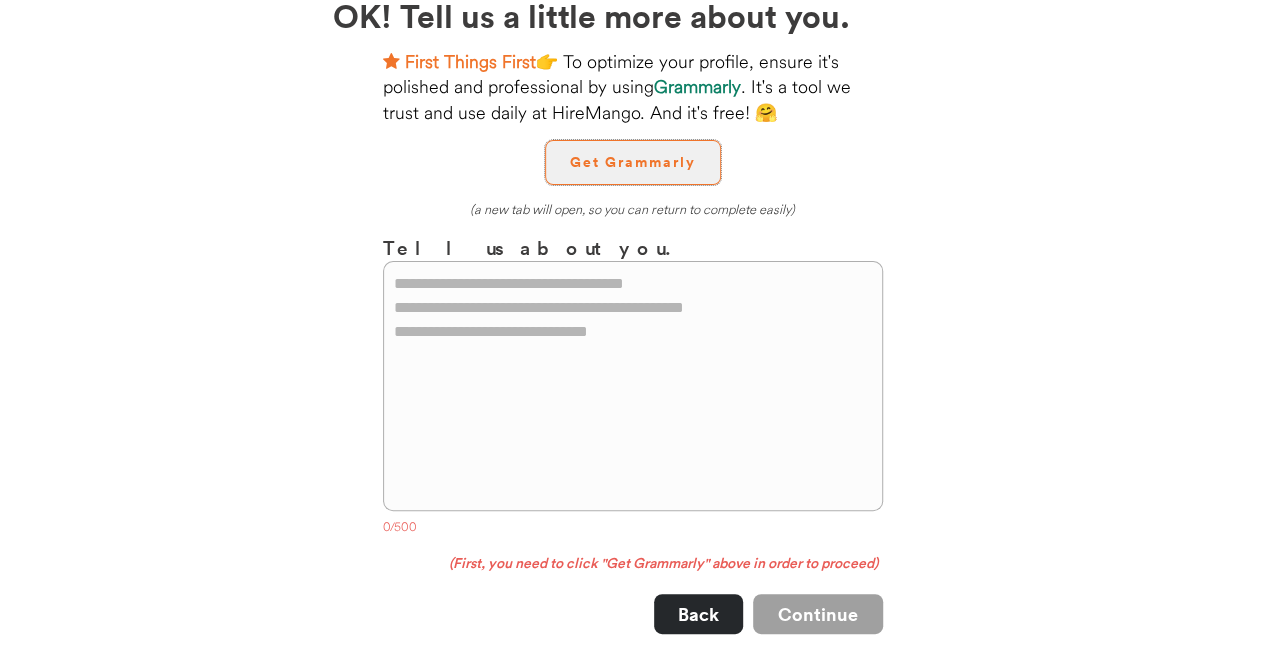 click on "Get Grammarly" at bounding box center (633, 162) 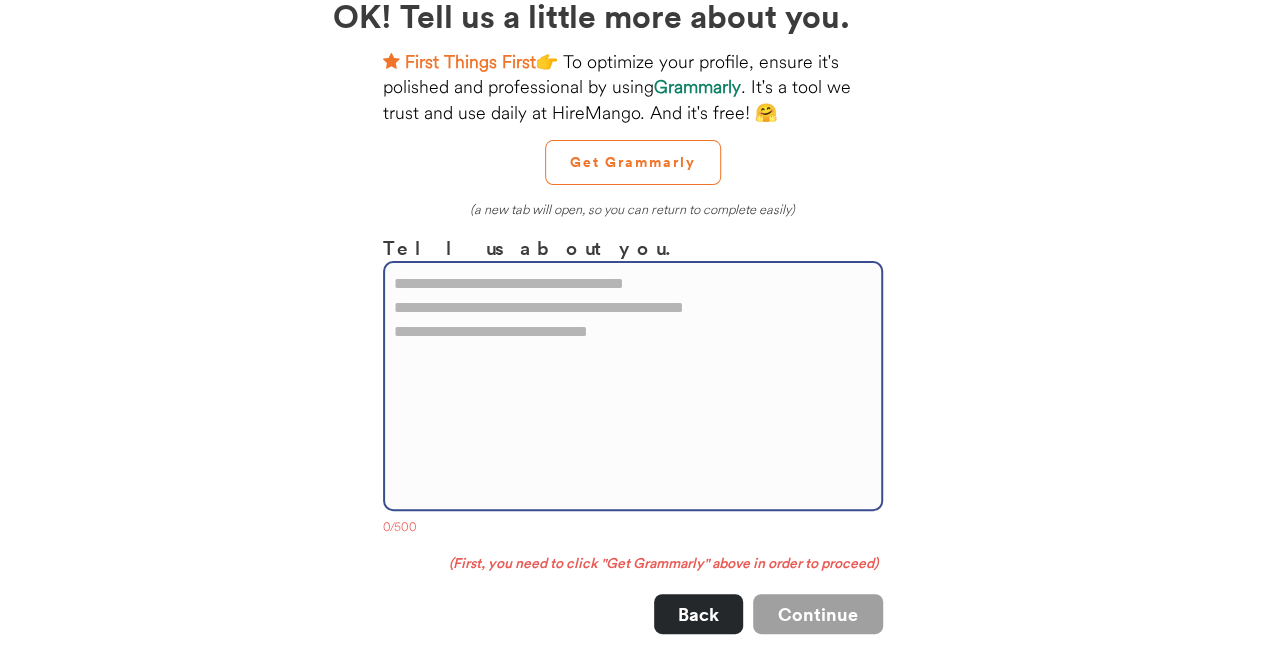 click at bounding box center [633, 386] 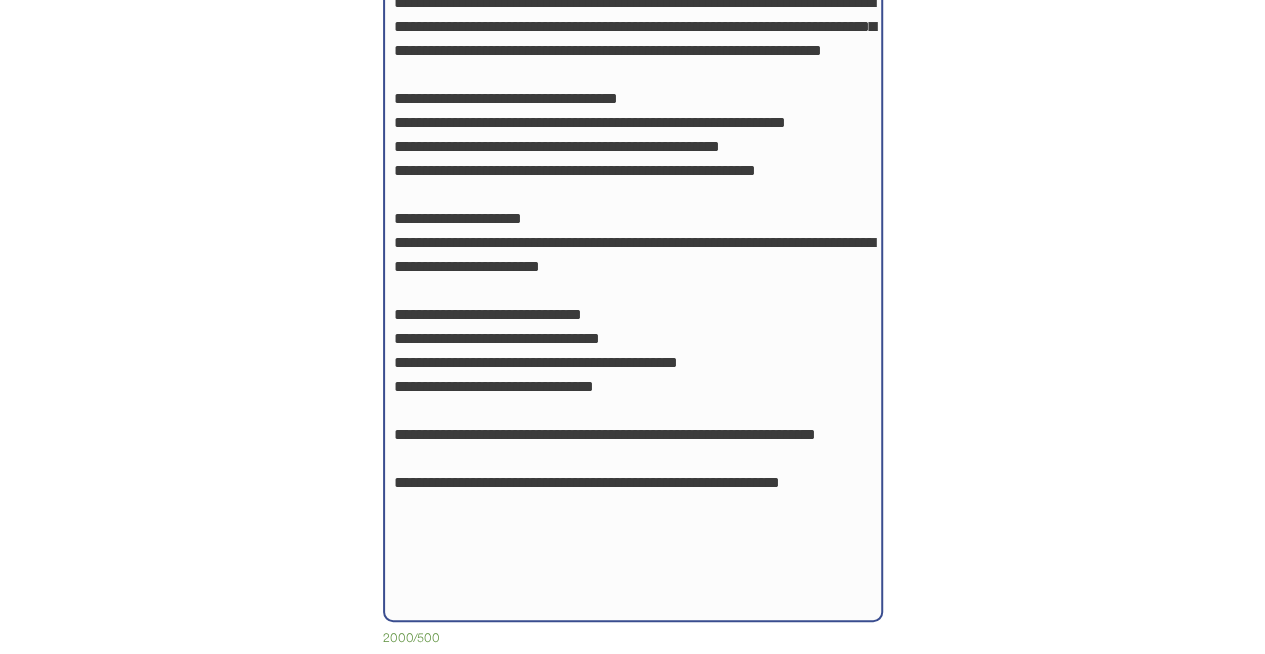 scroll, scrollTop: 1047, scrollLeft: 0, axis: vertical 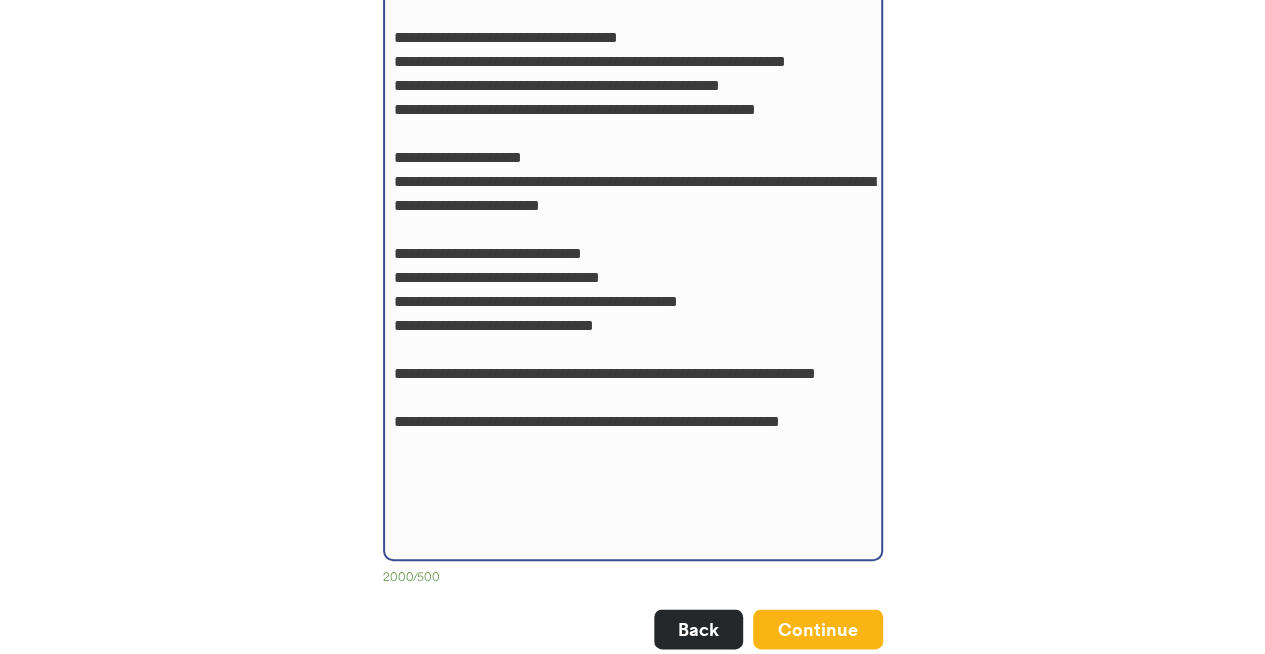 click at bounding box center (633, -48) 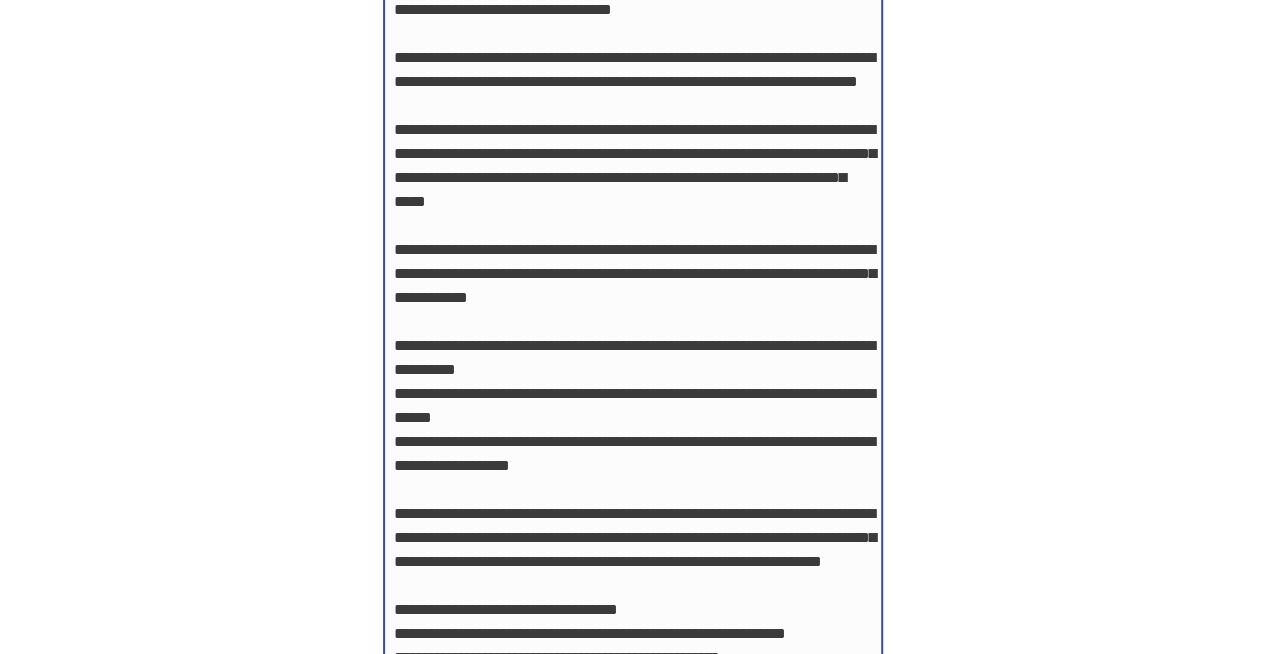 scroll, scrollTop: 473, scrollLeft: 0, axis: vertical 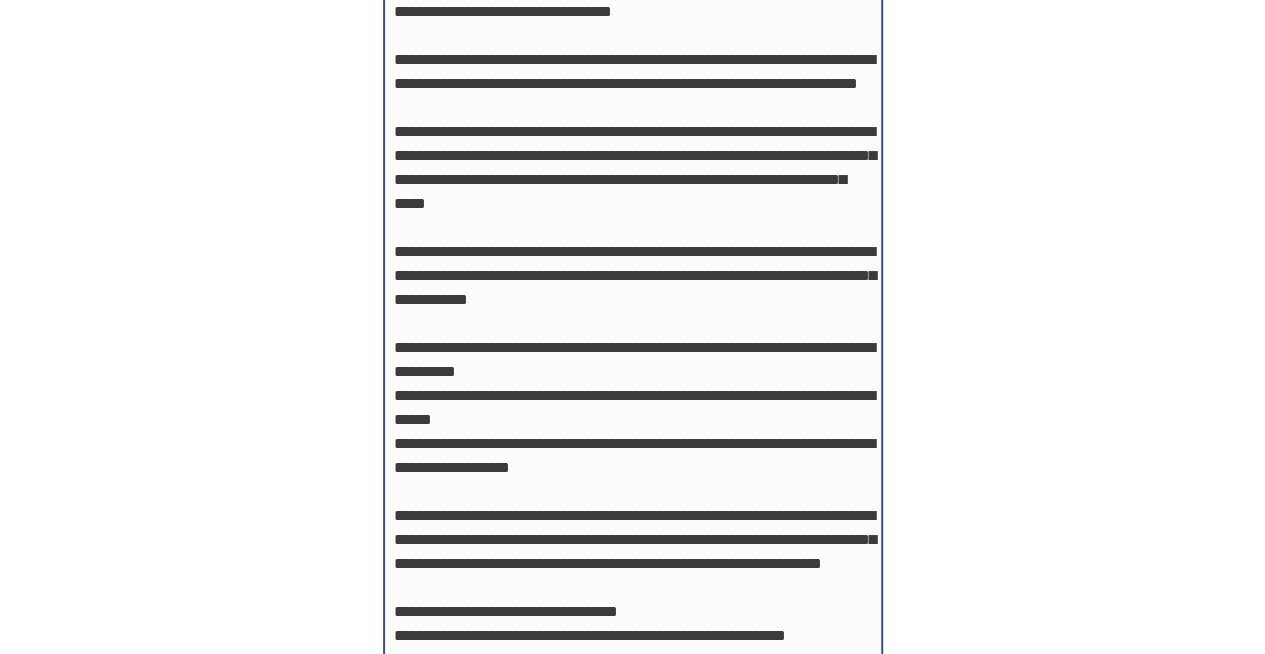 click at bounding box center (633, 526) 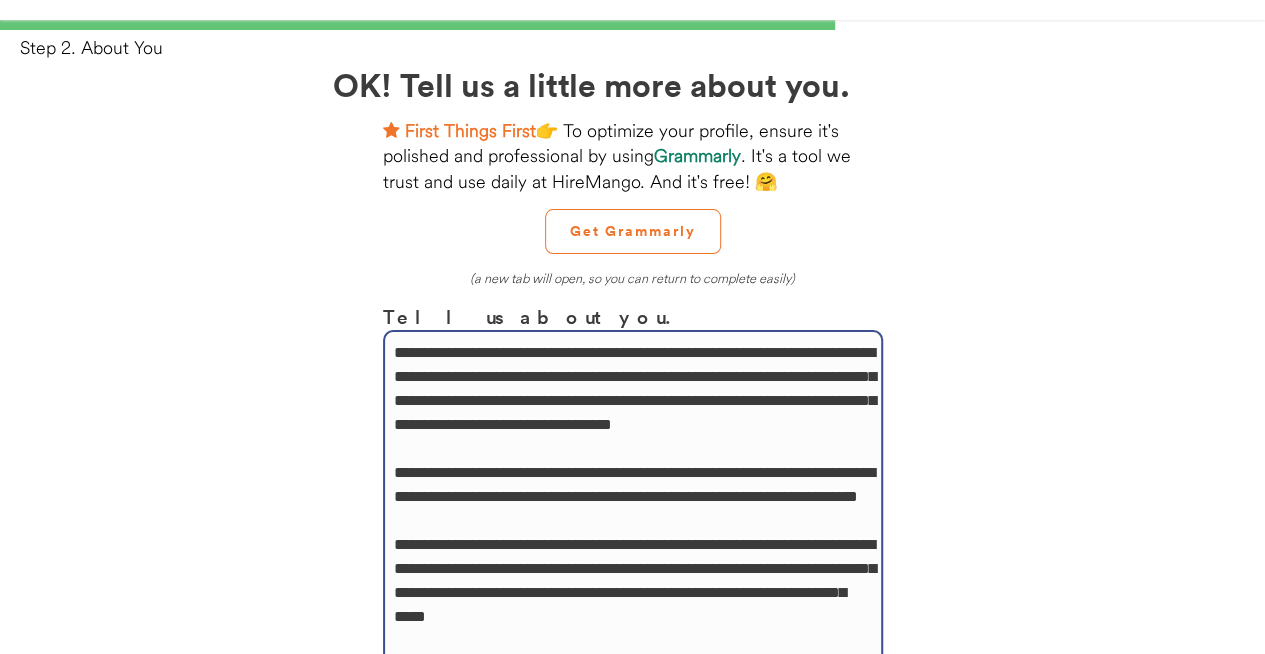 scroll, scrollTop: 0, scrollLeft: 0, axis: both 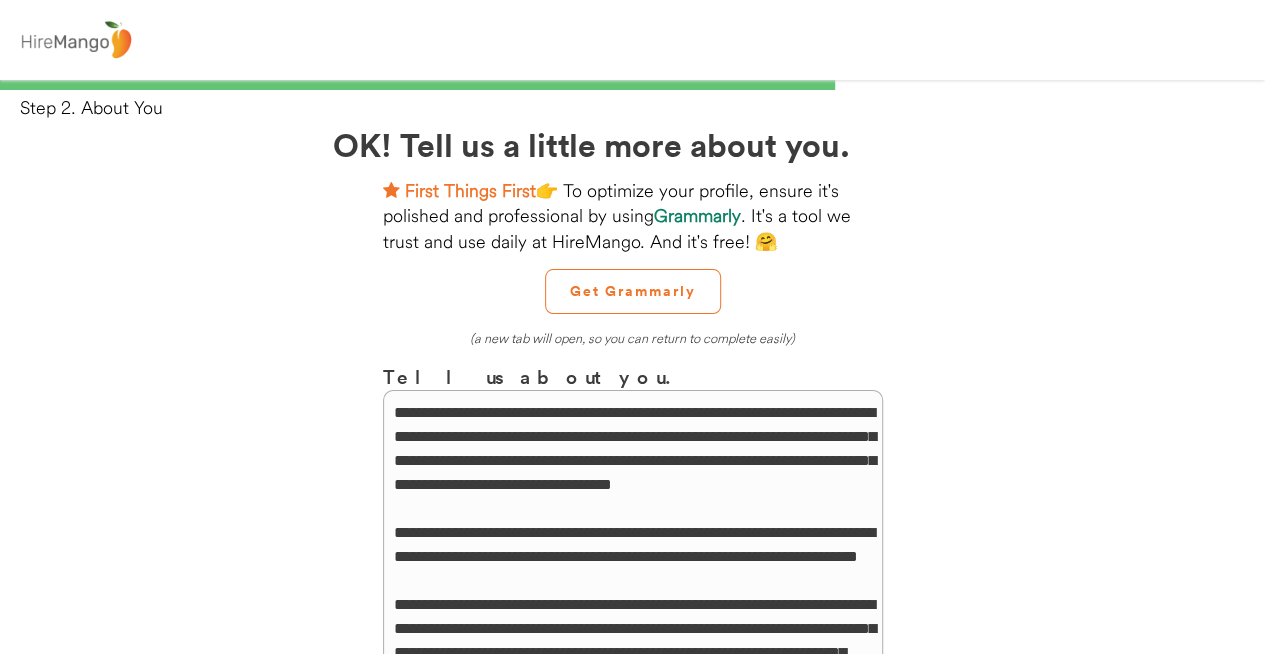 click on "66% 66% Step 2. About You Welcome [FIRST]!
Here's how this works. 1. Start creating your profile here. 2. Follow the "Next Steps" to fully complete it. 3. Submit your profile for review. Which country are you working from? [COUNTRY]
Which city are you working from? [CITY]
Select up to two job categories you are most interested in. [JOB_CATEGORY] [JOB_CATEGORY] [JOB_CATEGORY] [JOB_CATEGORY] [JOB_CATEGORY] [JOB_CATEGORY] [JOB_CATEGORY] [JOB_CATEGORY] [JOB_CATEGORY] [JOB_CATEGORY] [JOB_CATEGORY] [JOB_CATEGORY] [JOB_CATEGORY] [JOB_CATEGORY] [JOB_CATEGORY] [JOB_CATEGORY] [JOB_CATEGORY]" at bounding box center (632, 891) 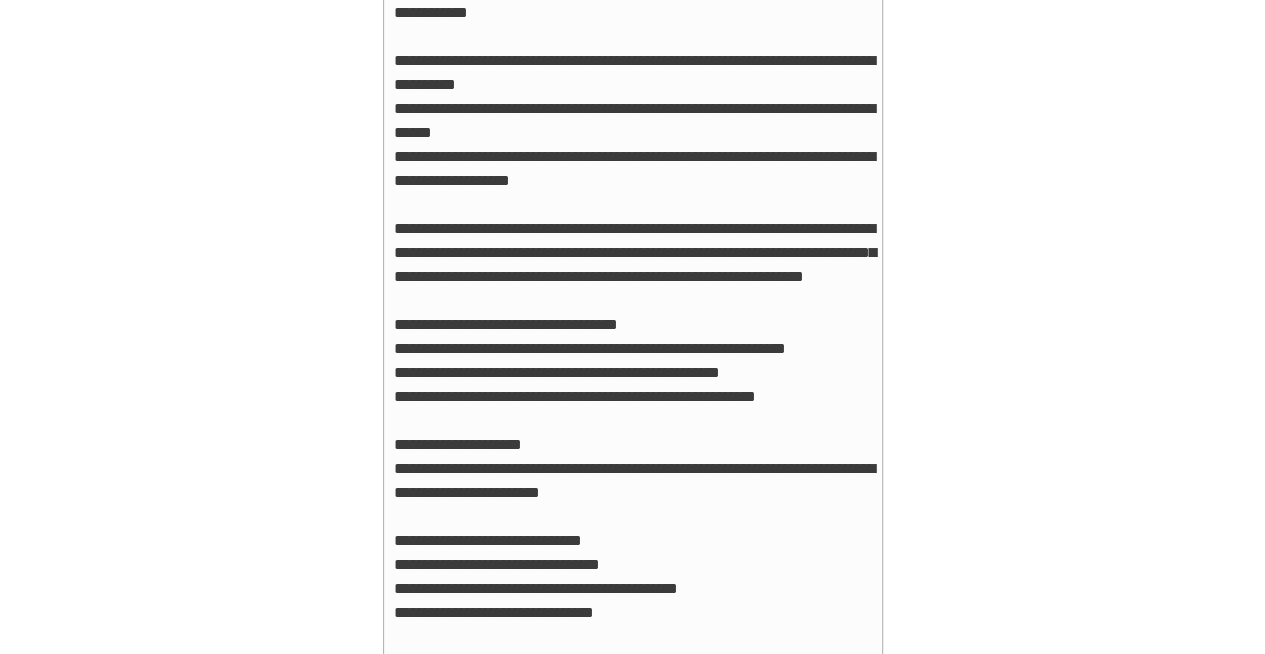 scroll, scrollTop: 800, scrollLeft: 0, axis: vertical 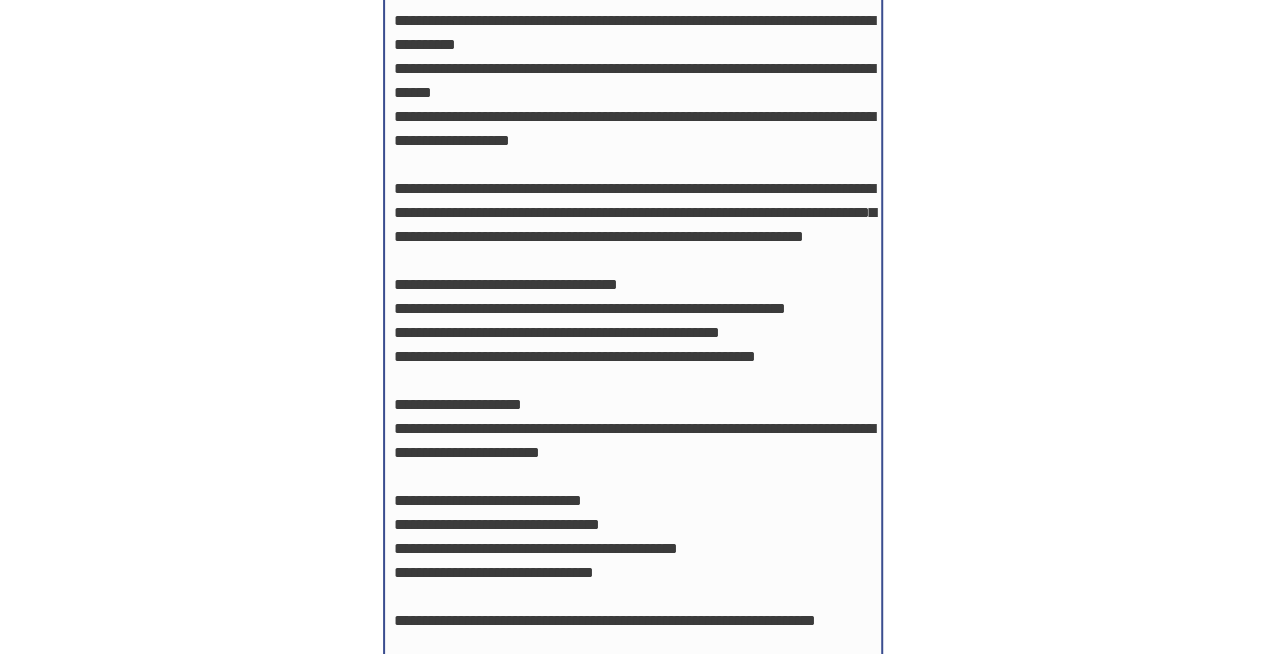 click at bounding box center (633, 199) 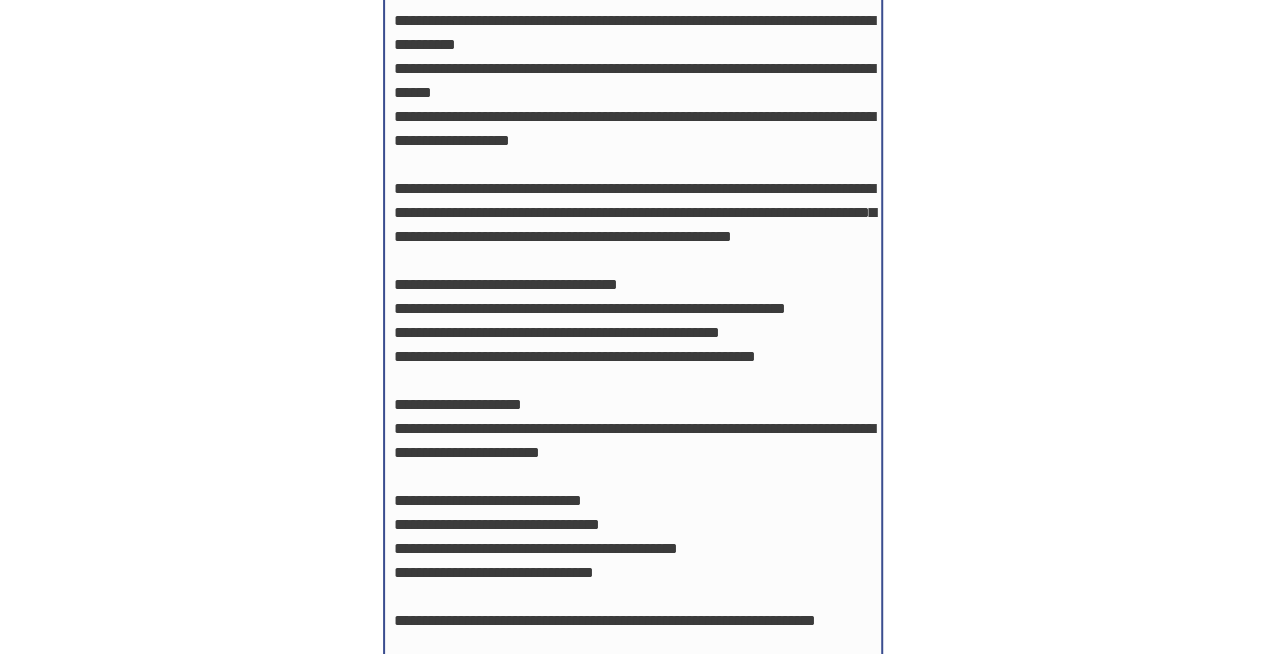 click at bounding box center (633, 199) 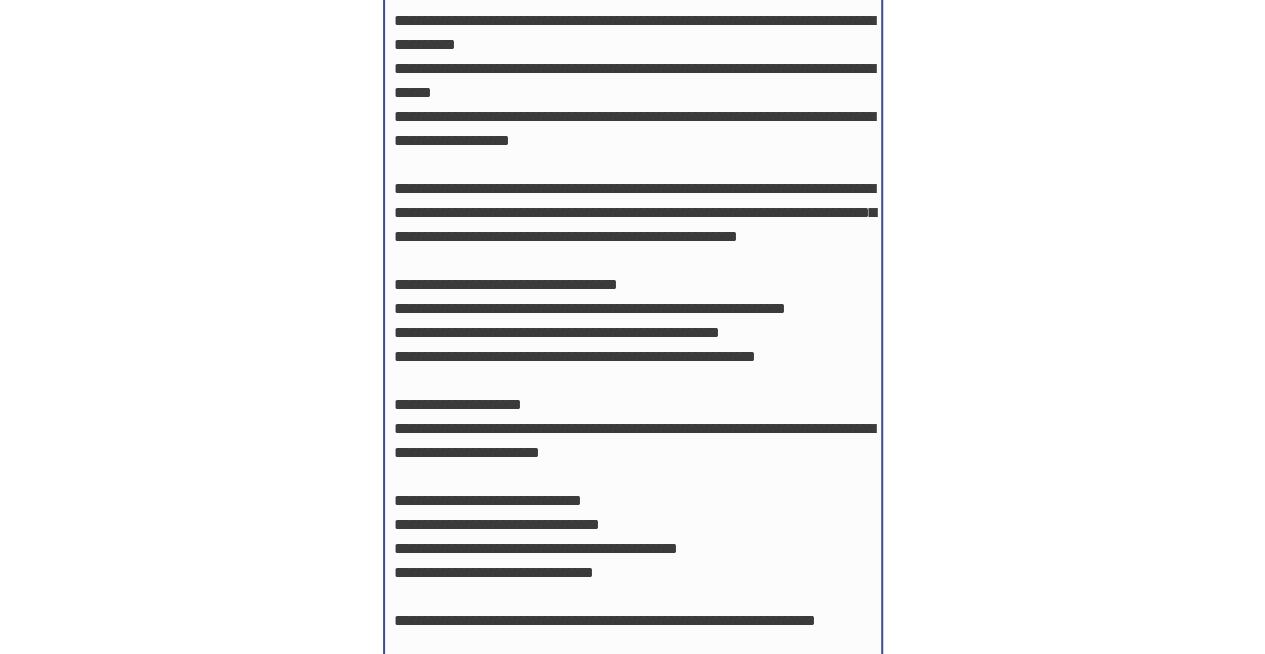 click at bounding box center (633, 199) 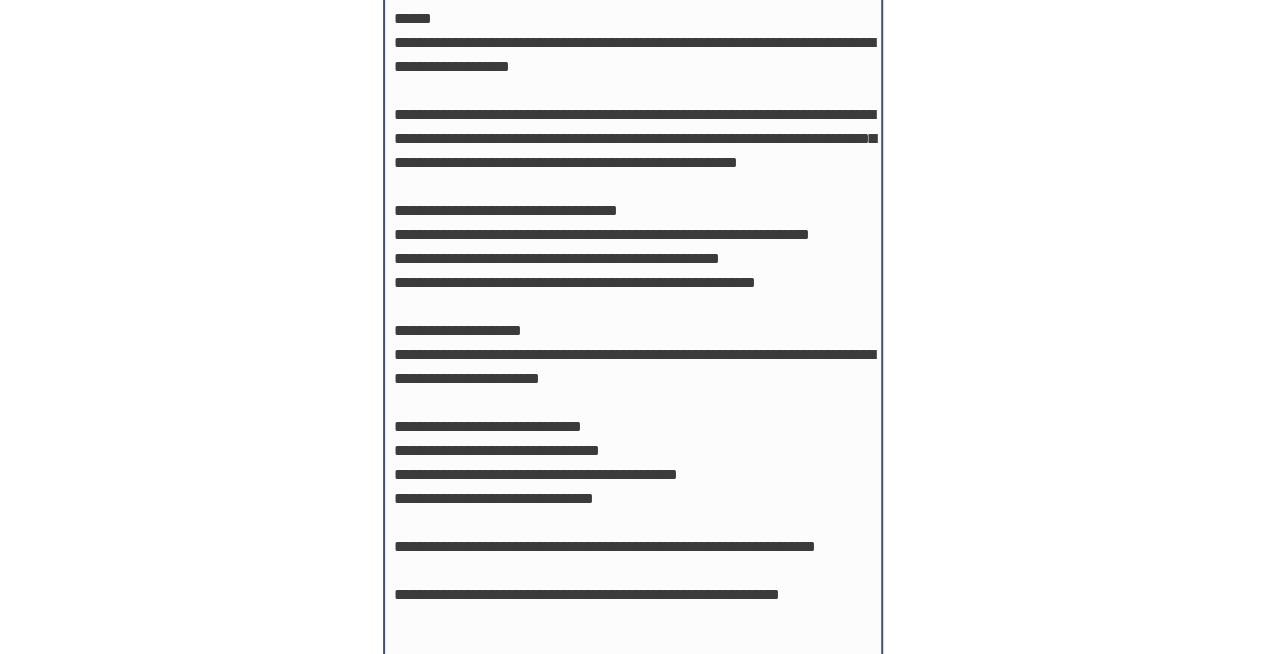 scroll, scrollTop: 946, scrollLeft: 0, axis: vertical 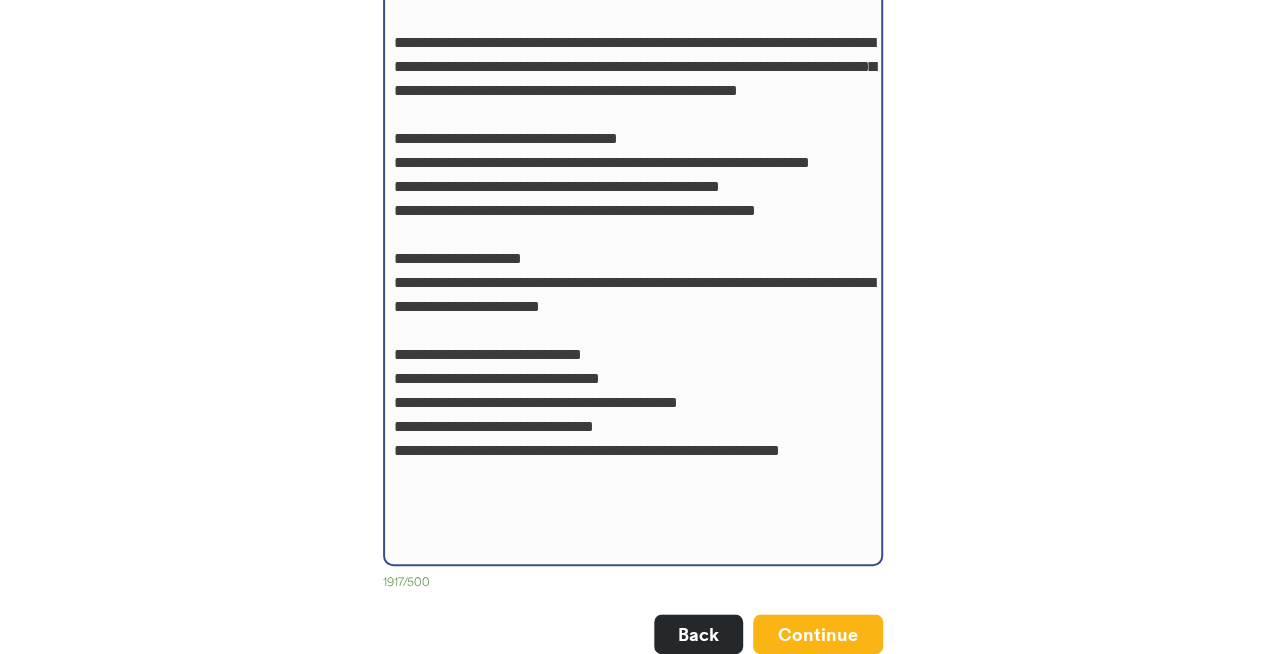 paste on "**********" 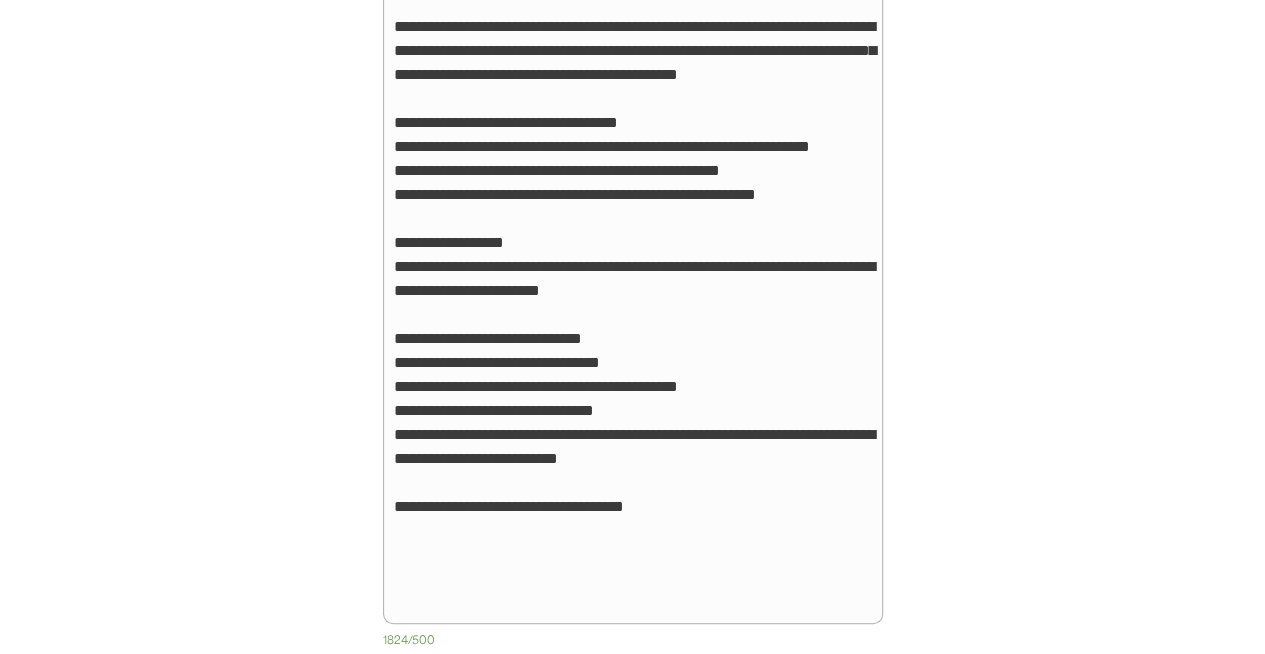 scroll, scrollTop: 906, scrollLeft: 0, axis: vertical 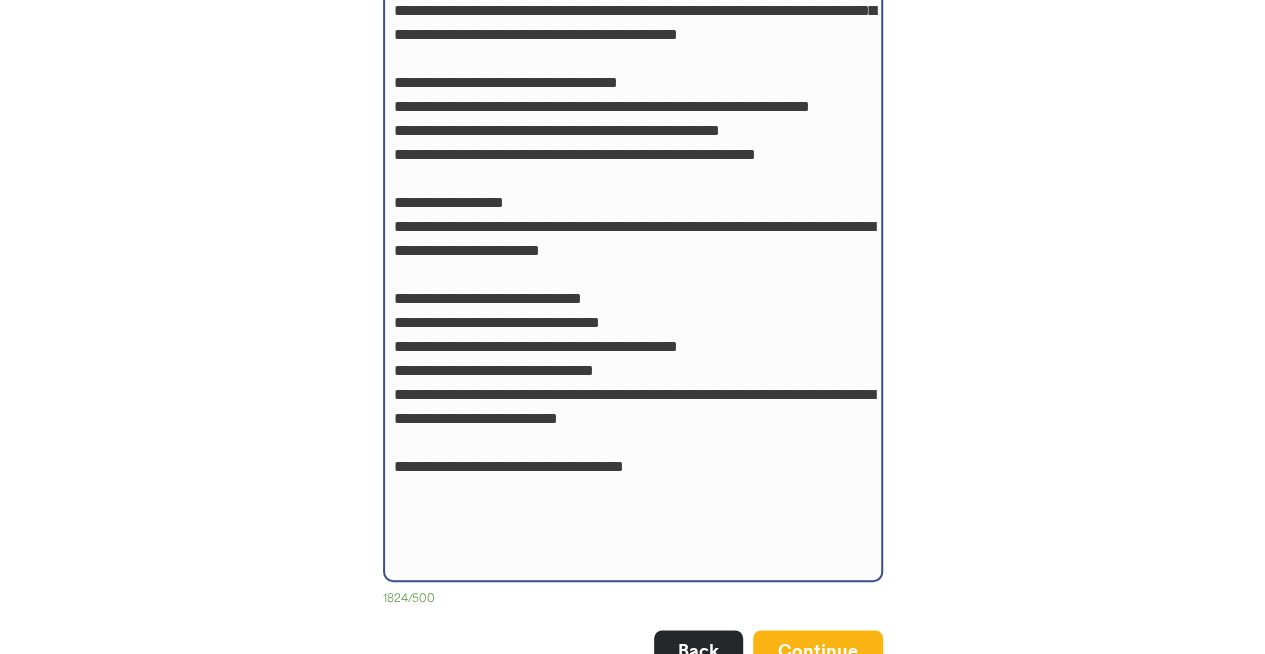 click at bounding box center (633, 33) 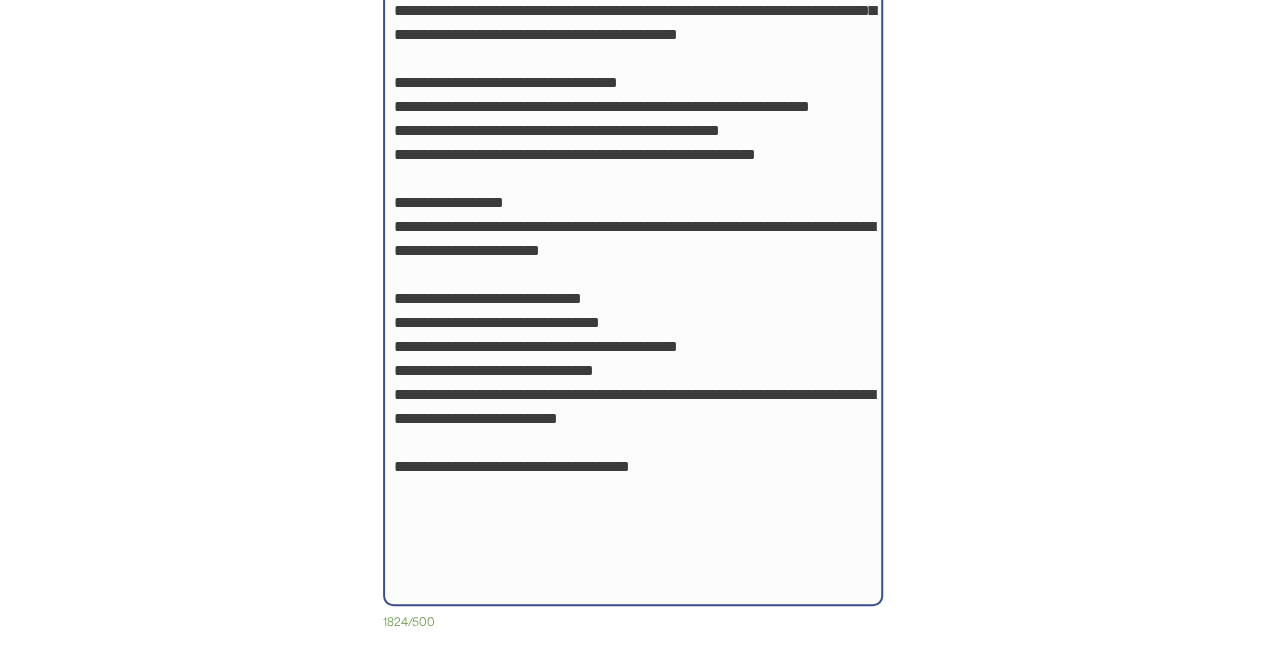 paste on "**********" 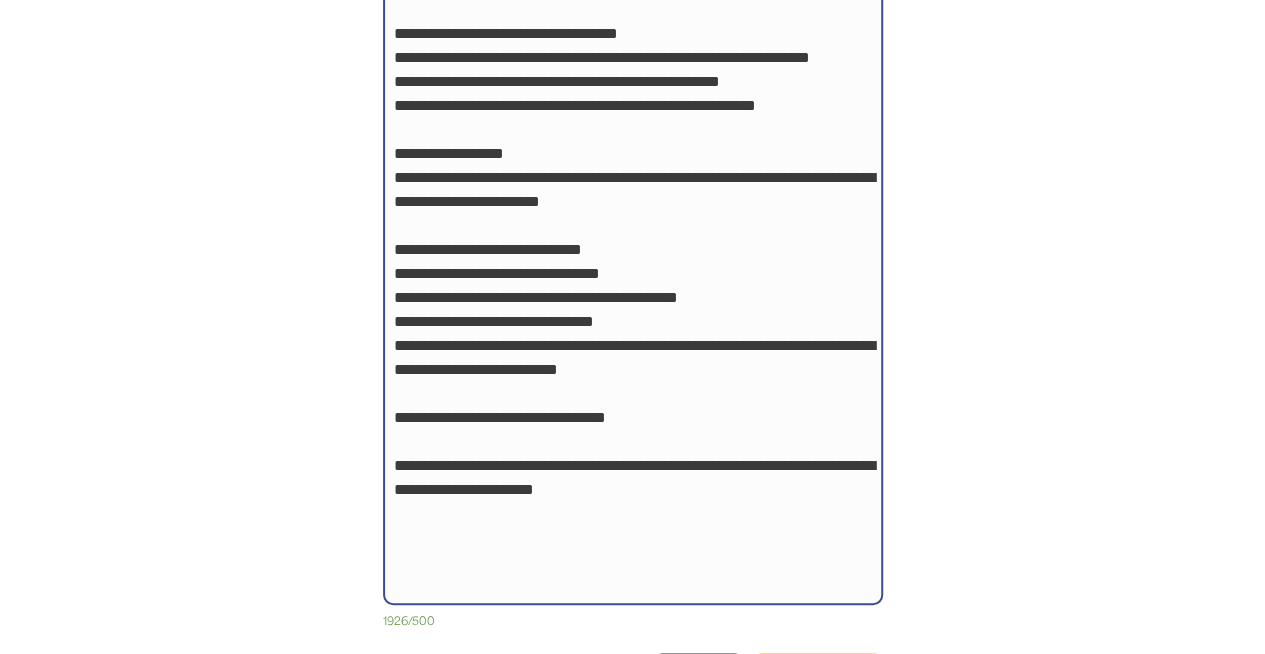 scroll, scrollTop: 999, scrollLeft: 0, axis: vertical 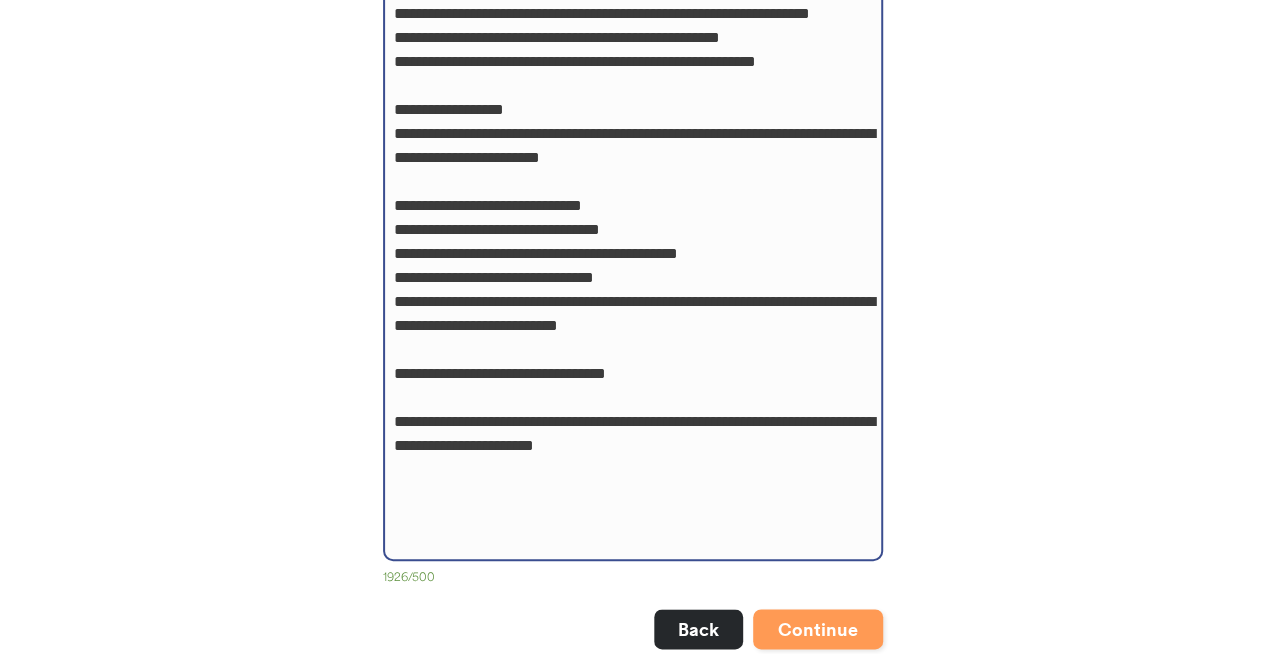 type on "**********" 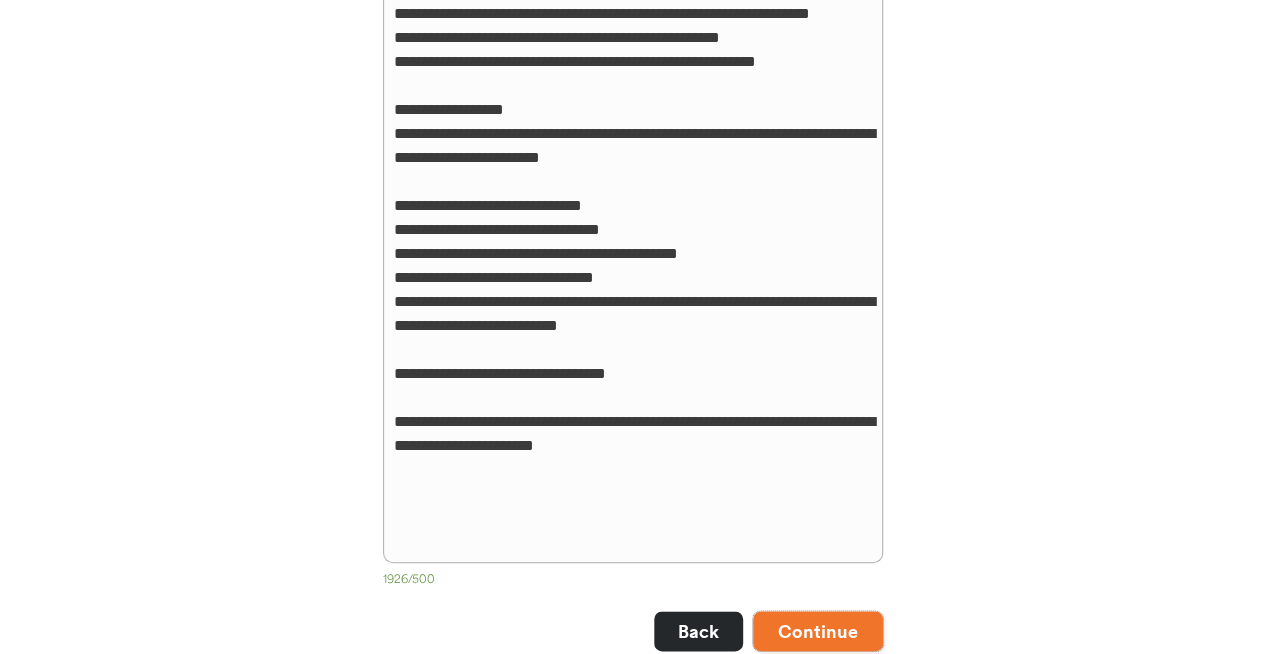 click on "Continue" at bounding box center [818, 631] 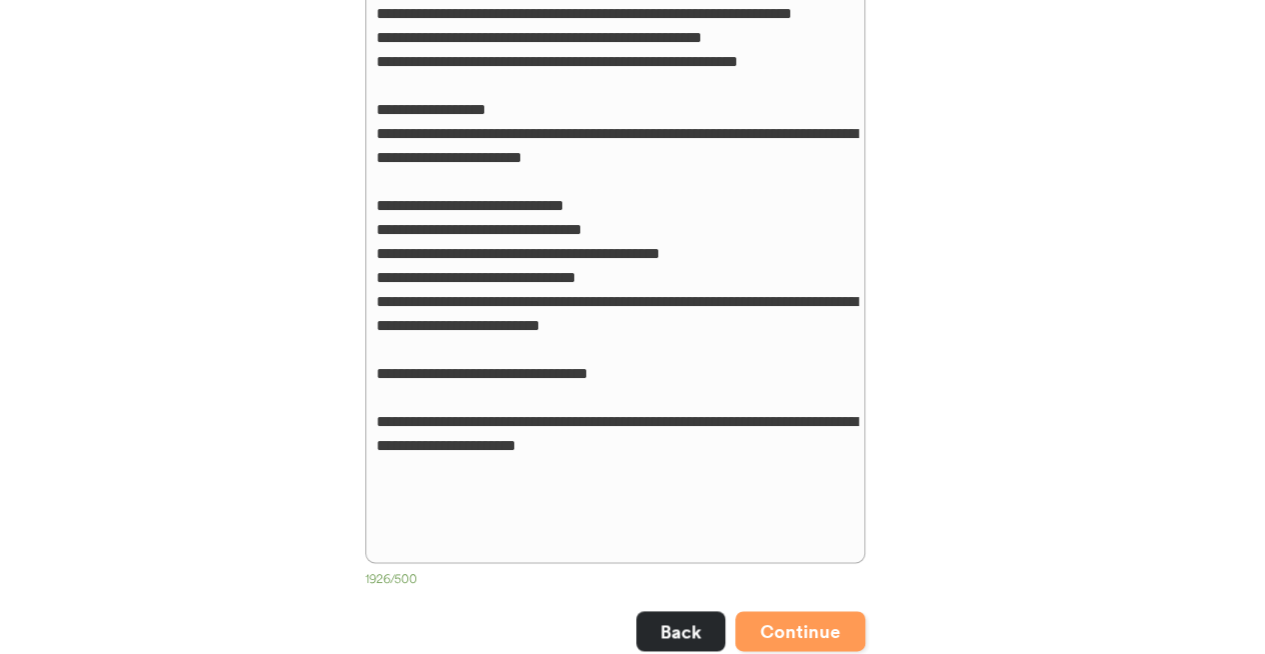 scroll, scrollTop: 0, scrollLeft: 0, axis: both 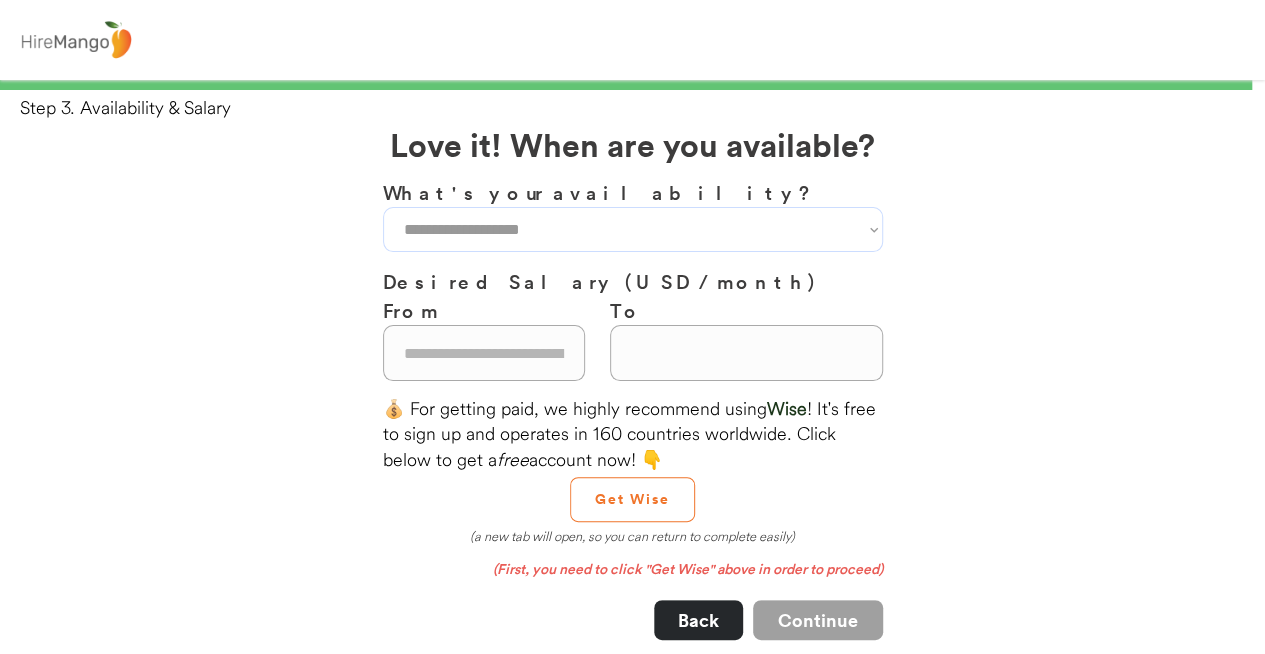 click on "**********" at bounding box center (633, 229) 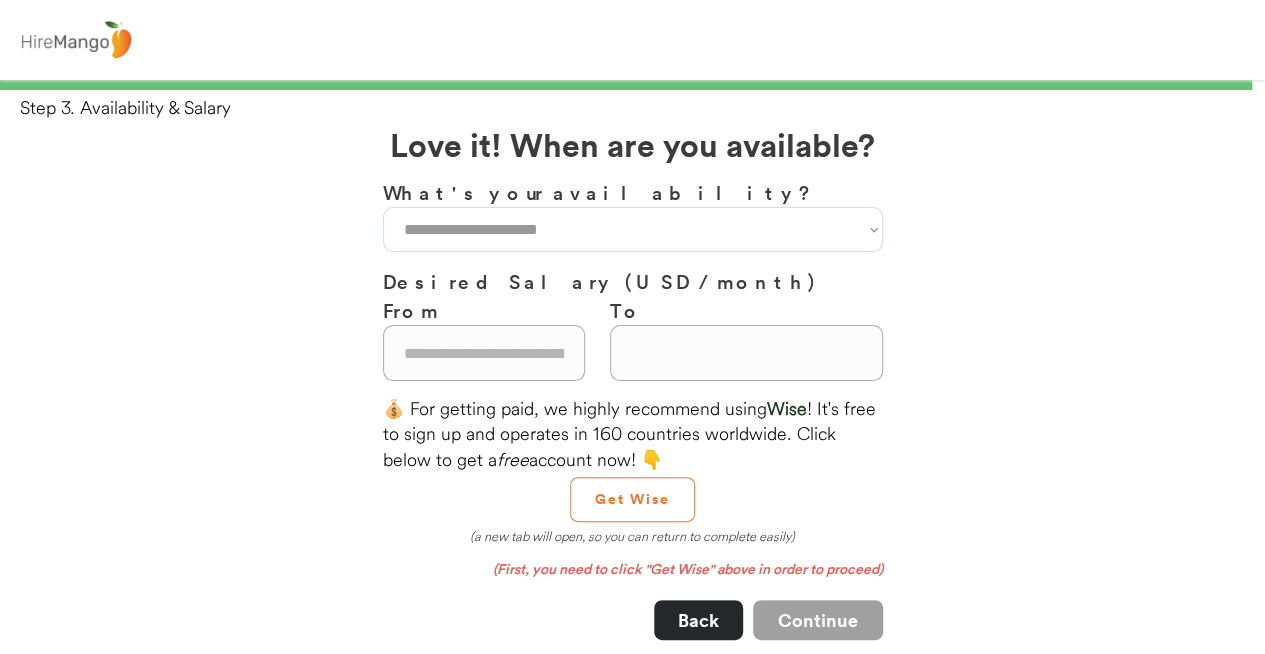 click on "**********" at bounding box center (633, 229) 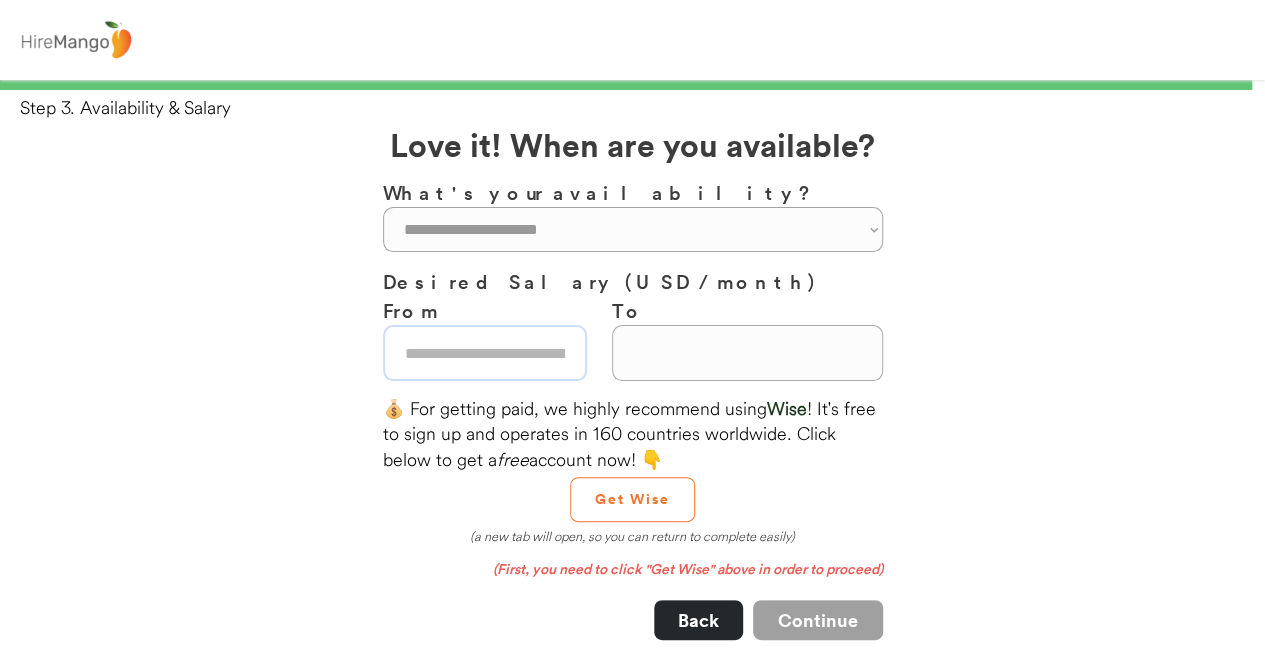 click at bounding box center [485, 353] 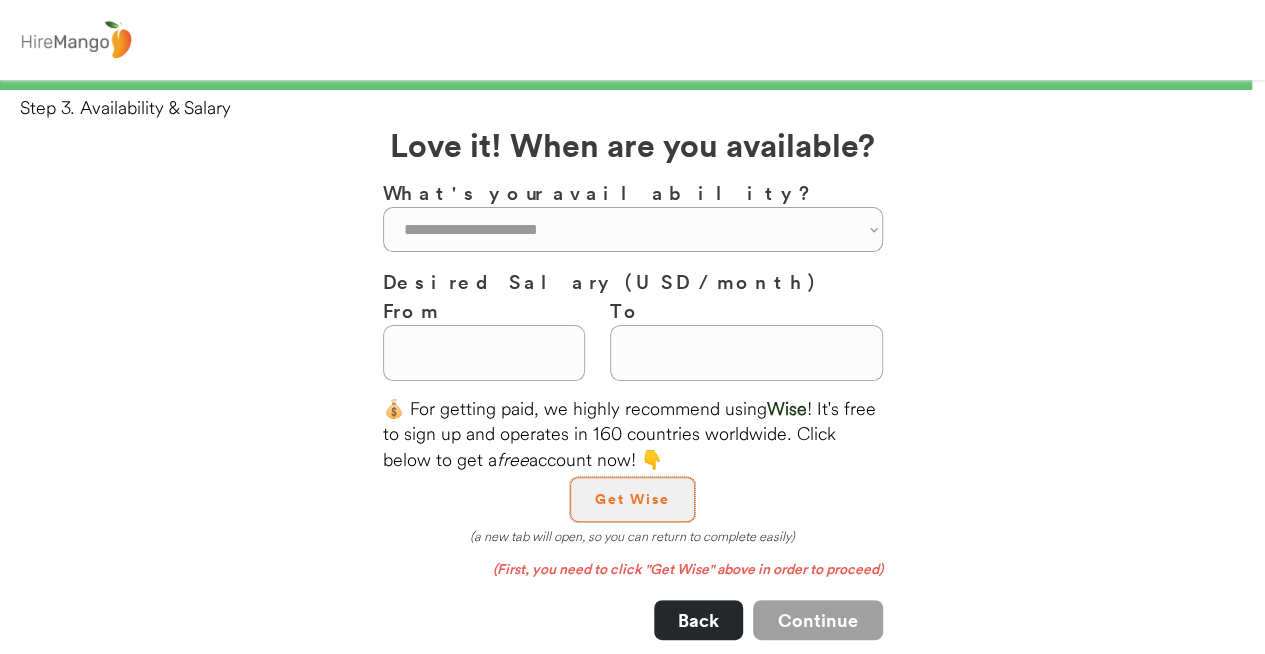 click on "Get Wise" at bounding box center [632, 499] 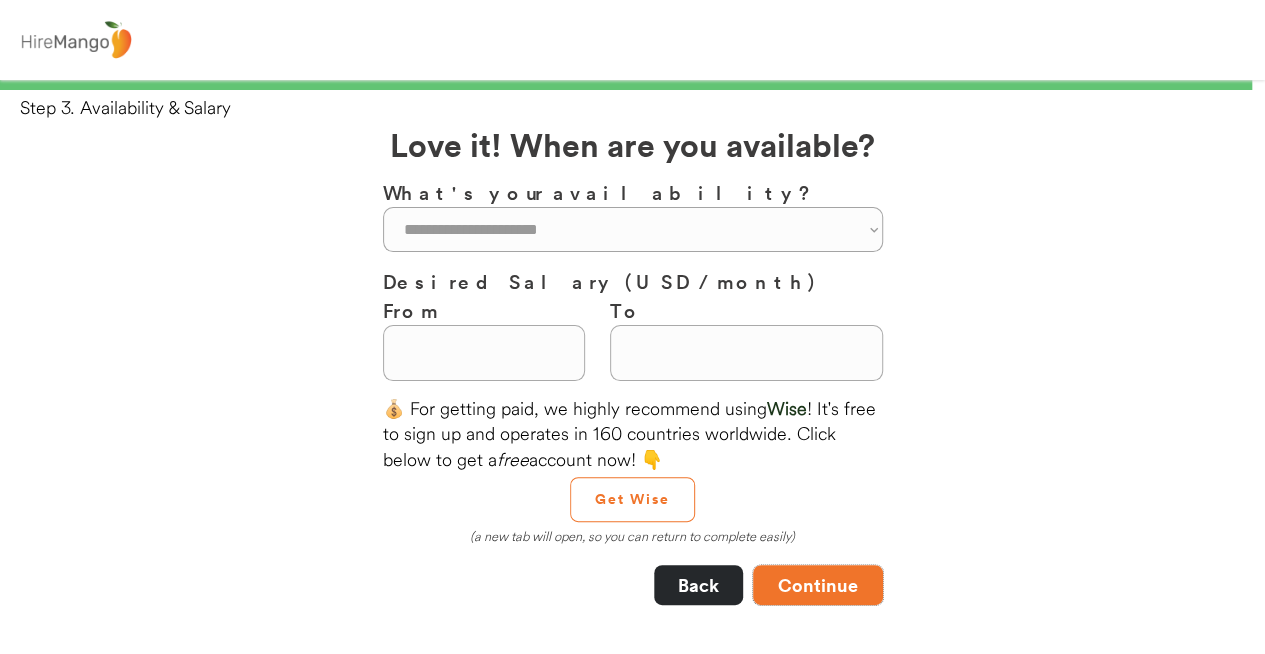 click on "Continue" at bounding box center (818, 585) 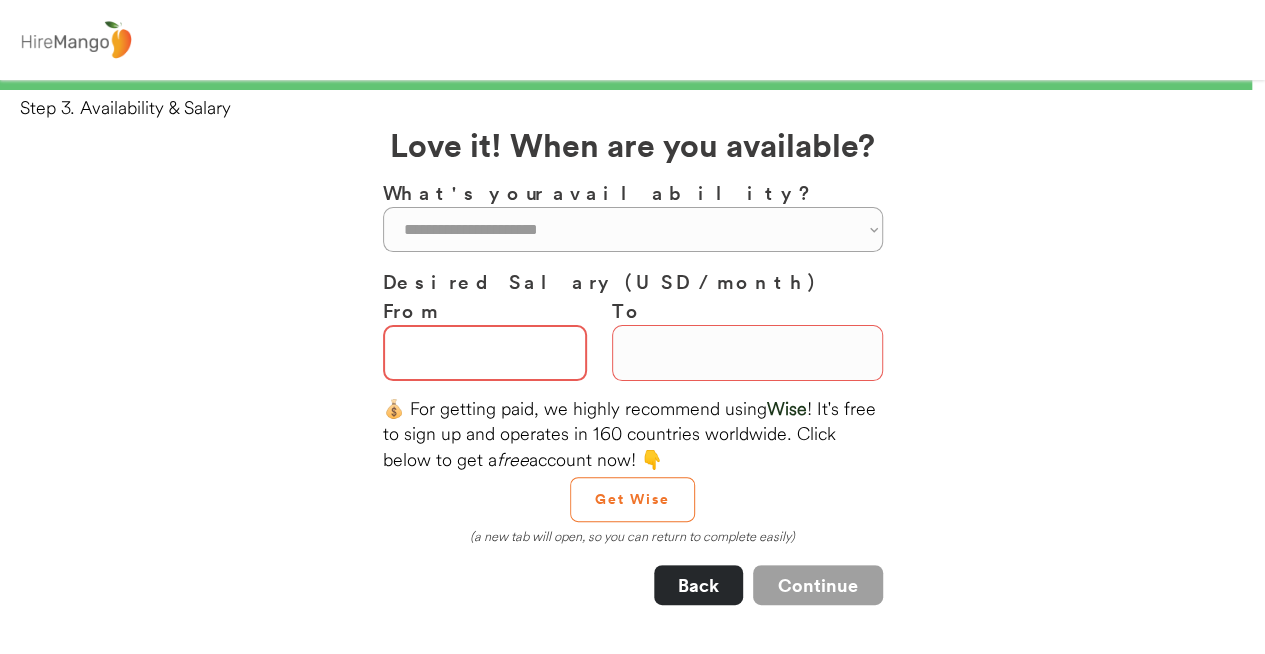 click at bounding box center (485, 353) 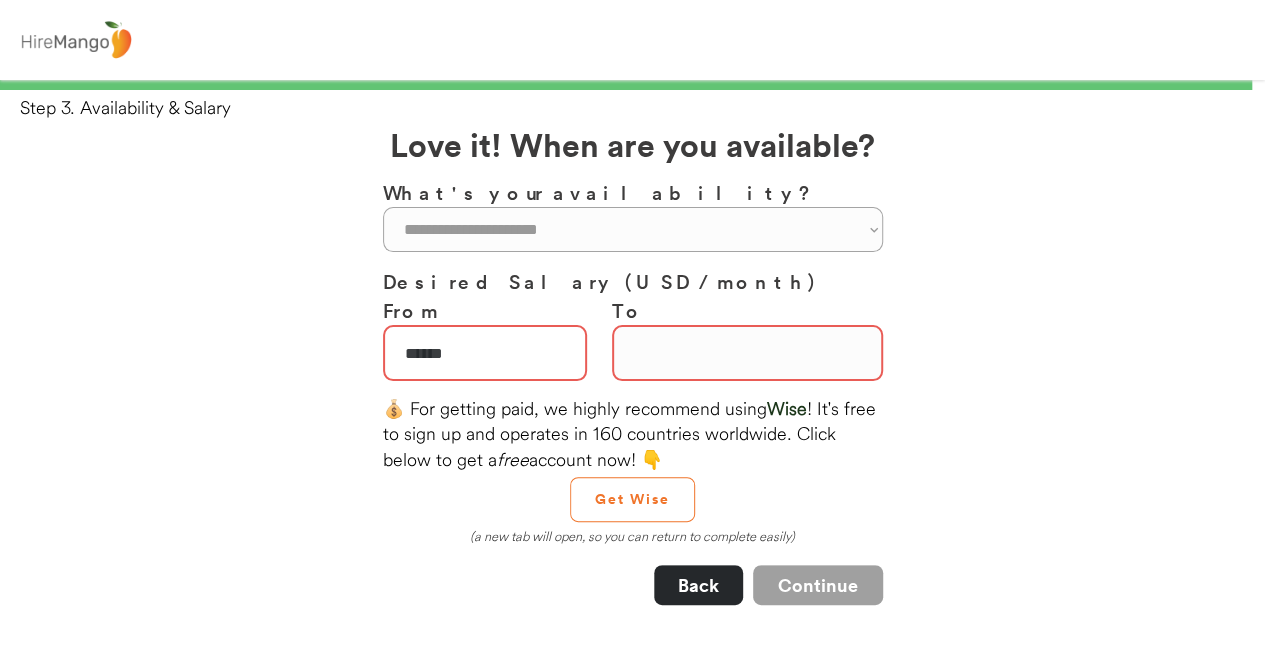 type on "******" 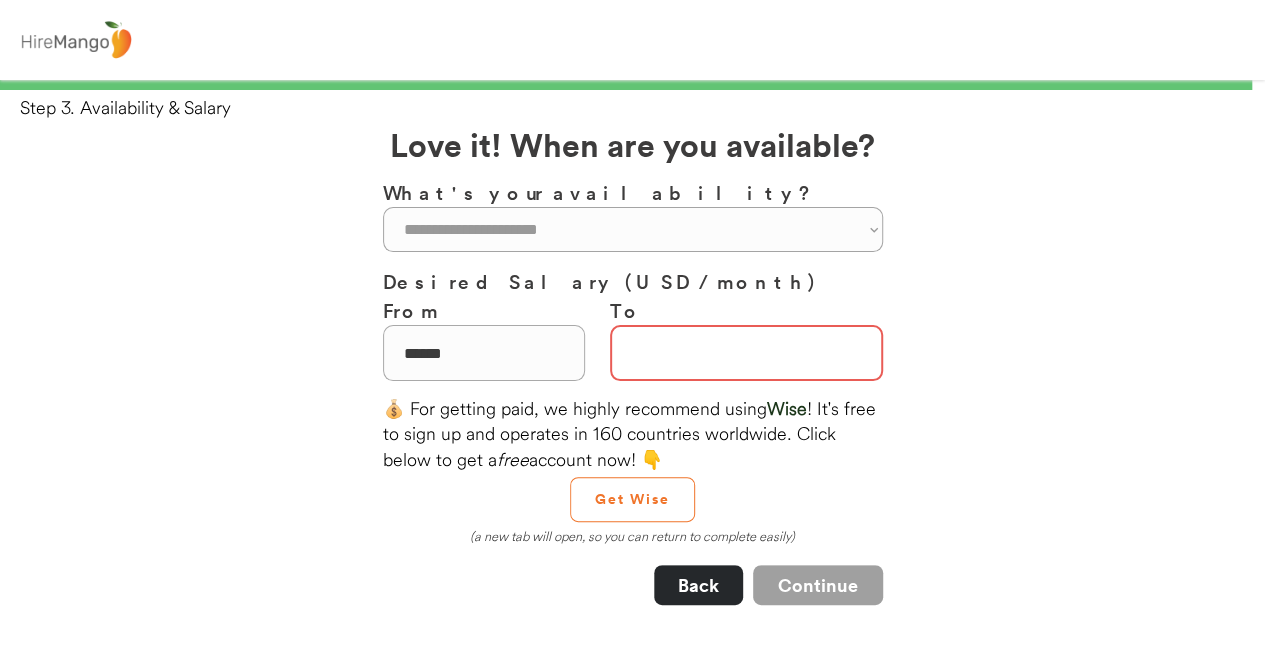 click at bounding box center (746, 353) 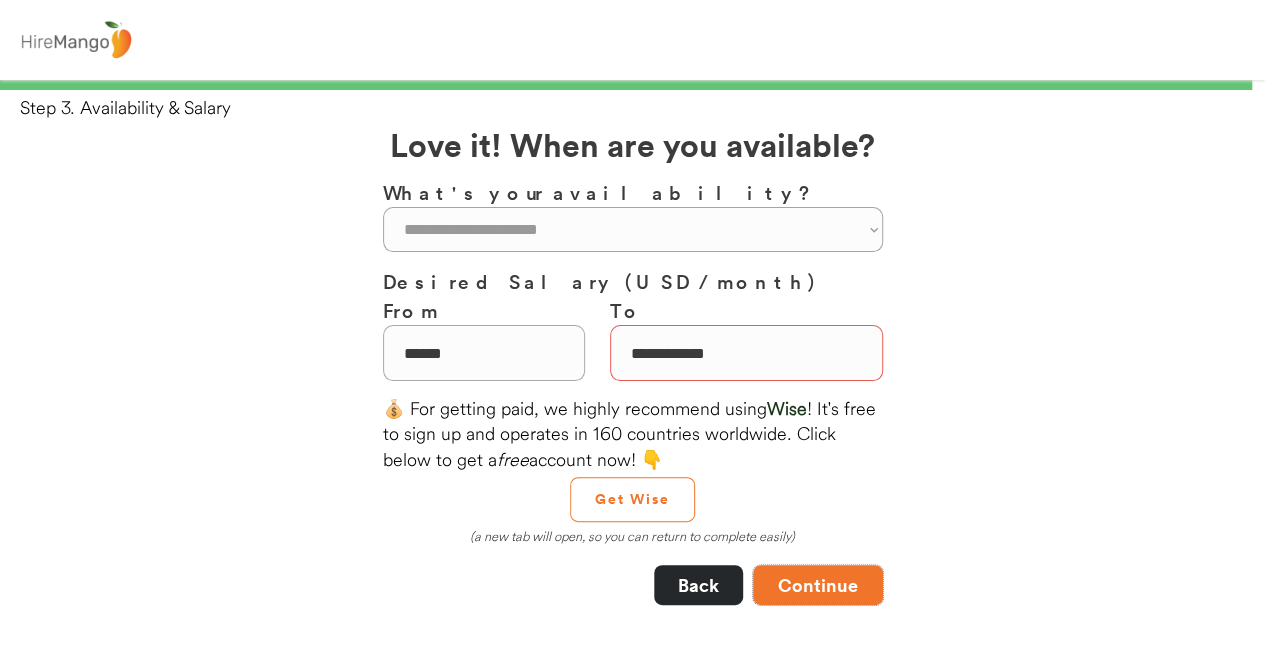 click on "Continue" at bounding box center (818, 585) 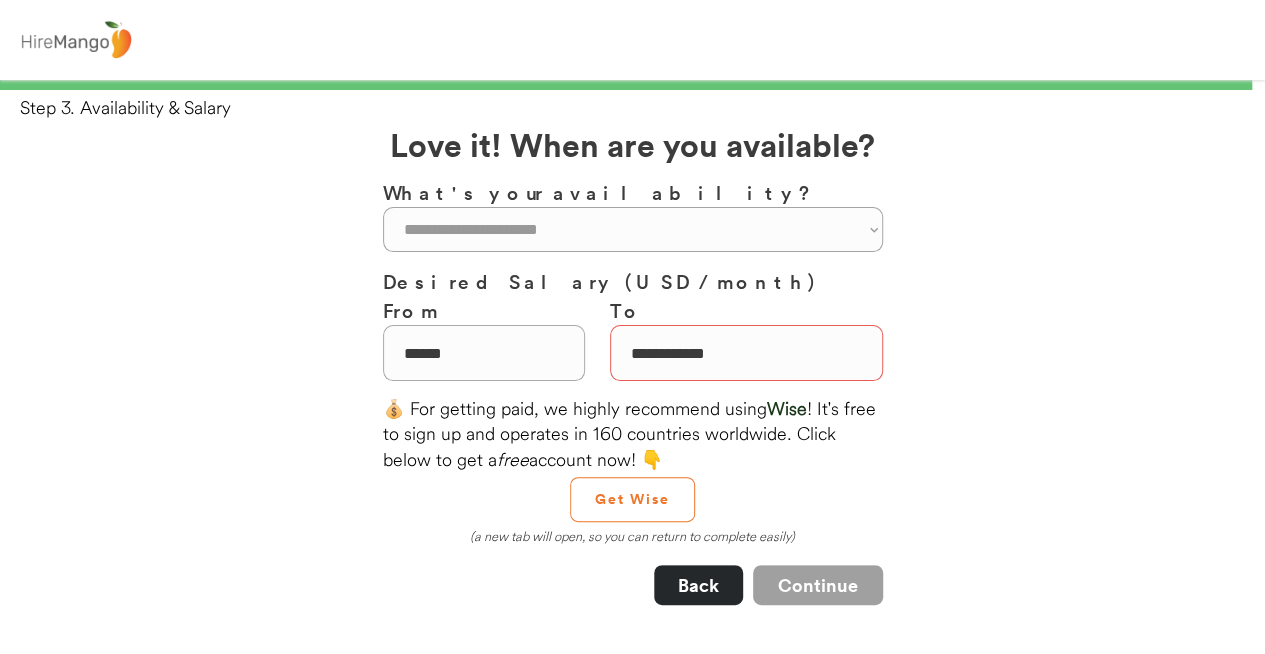 click on "**********" at bounding box center (633, 365) 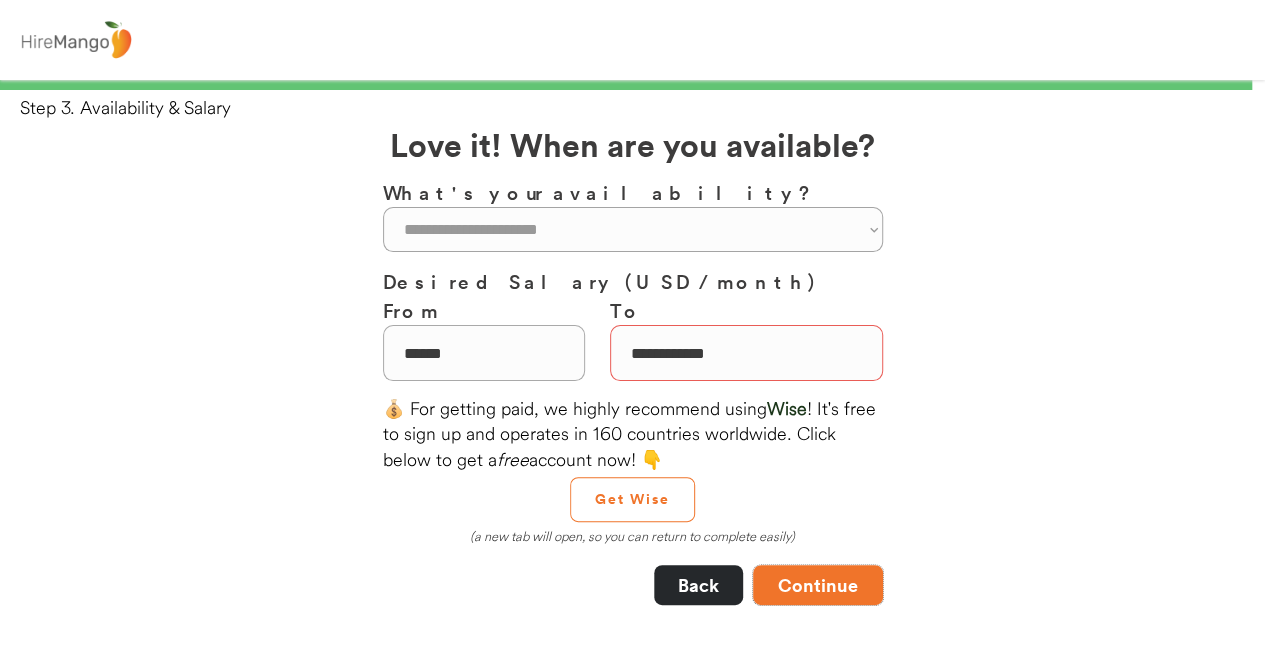 click on "Continue" at bounding box center [818, 585] 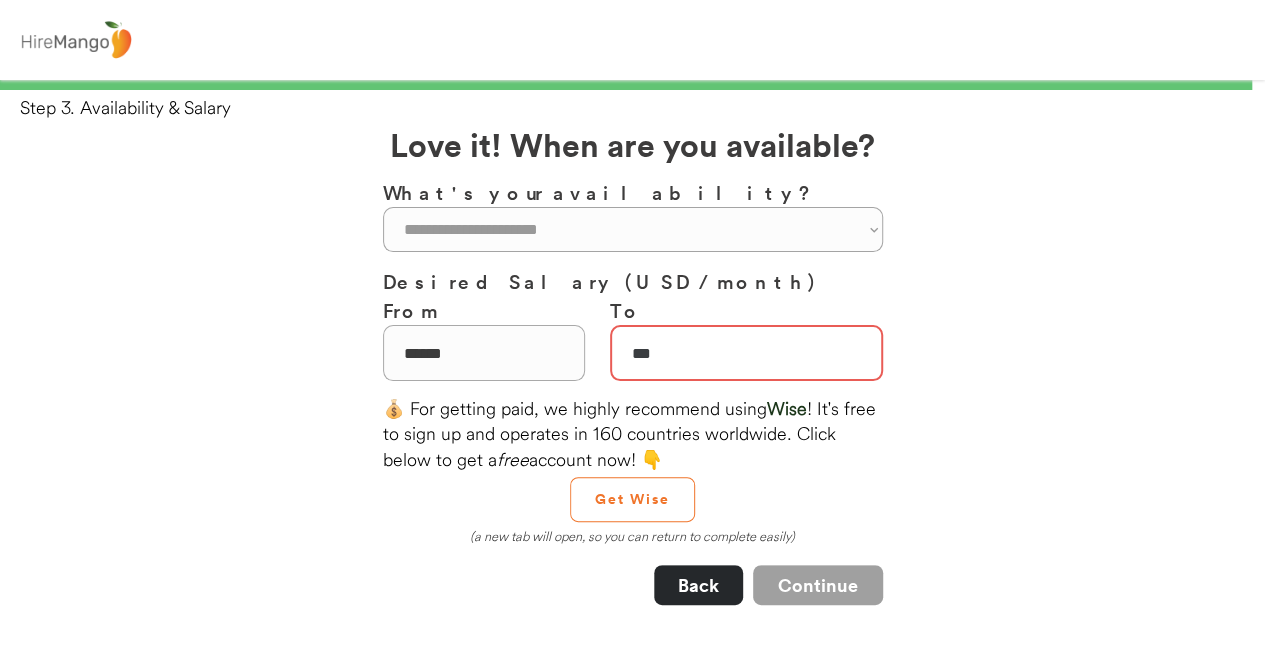 type on "**" 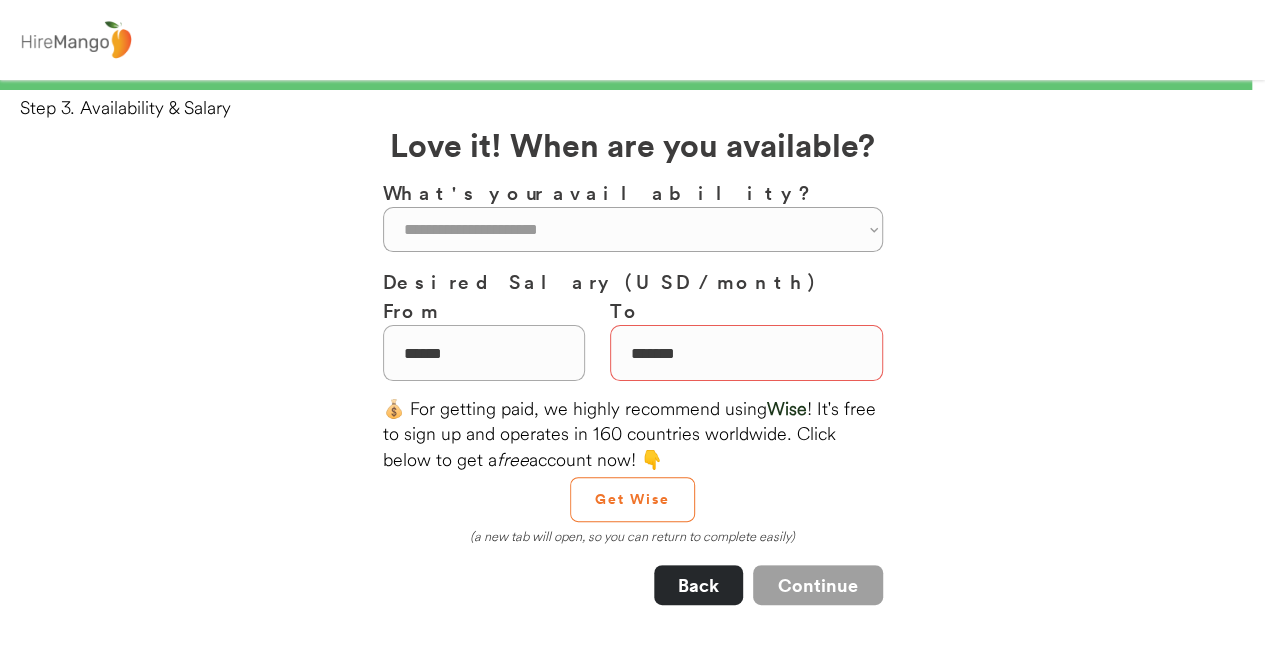 click on "99% 99% Step 3. Availability & Salary Welcome [FIRST]!
Here's how this works. 1. Start creating your profile here. 2. Follow the "Next Steps" to fully complete it. 3. Submit your profile for review. Which country are you working from? [COUNTRY]
Which city are you working from? [CITY]
Select up to two job categories you are most interested in. [JOB_CATEGORY] [JOB_CATEGORY] [JOB_CATEGORY] [JOB_CATEGORY] [JOB_CATEGORY] [JOB_CATEGORY] [JOB_CATEGORY] [JOB_CATEGORY] [JOB_CATEGORY] [JOB_CATEGORY] [JOB_CATEGORY] [JOB_CATEGORY] [JOB_CATEGORY] [JOB_CATEGORY] [JOB_CATEGORY] [JOB_CATEGORY] [JOB_CATEGORY]" at bounding box center (632, 867) 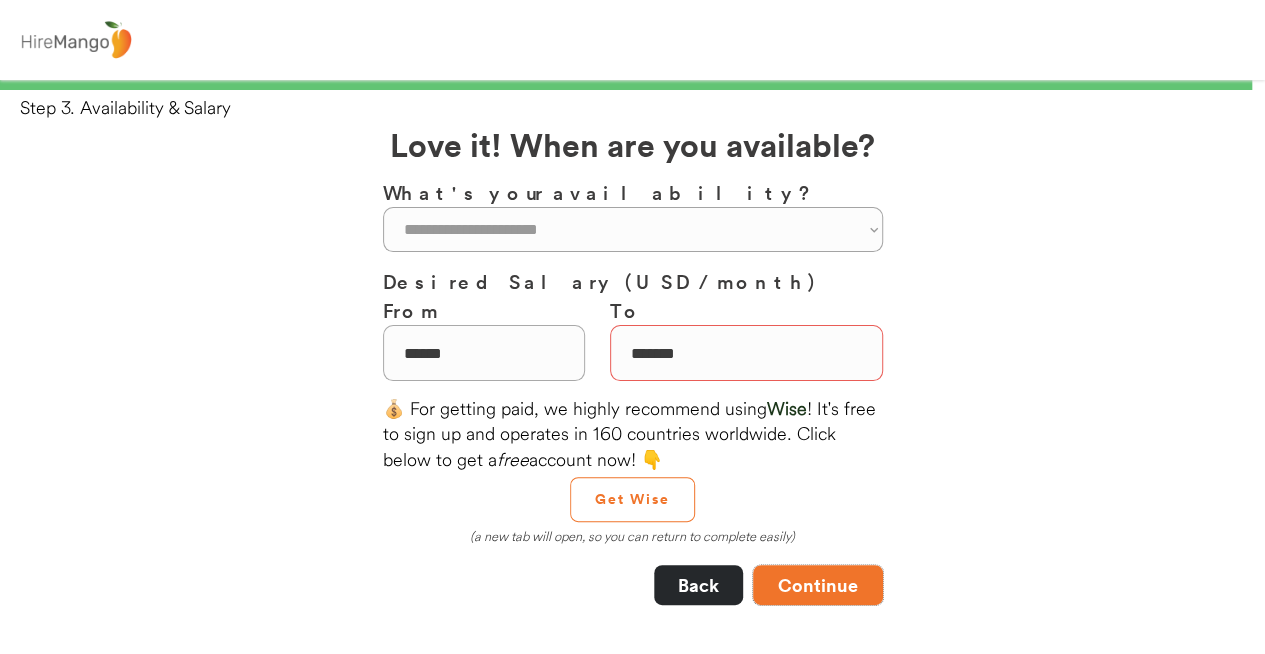 click on "Continue" at bounding box center (818, 585) 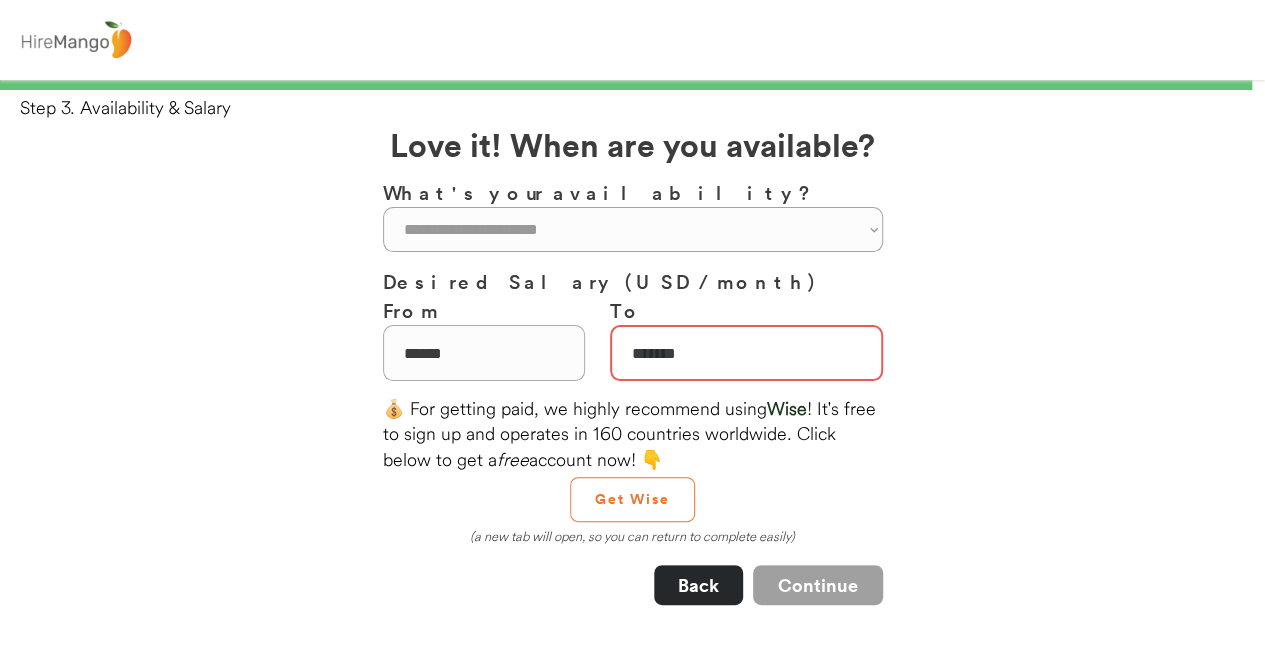 click at bounding box center (746, 353) 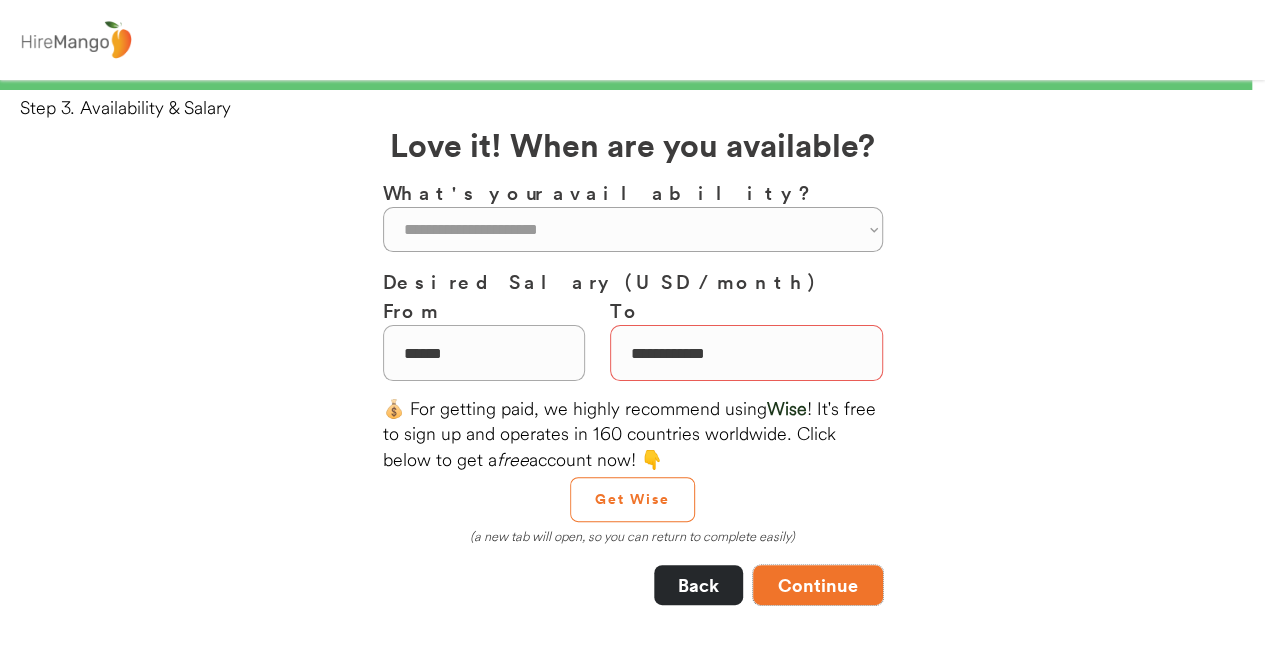 click on "Continue" at bounding box center (818, 585) 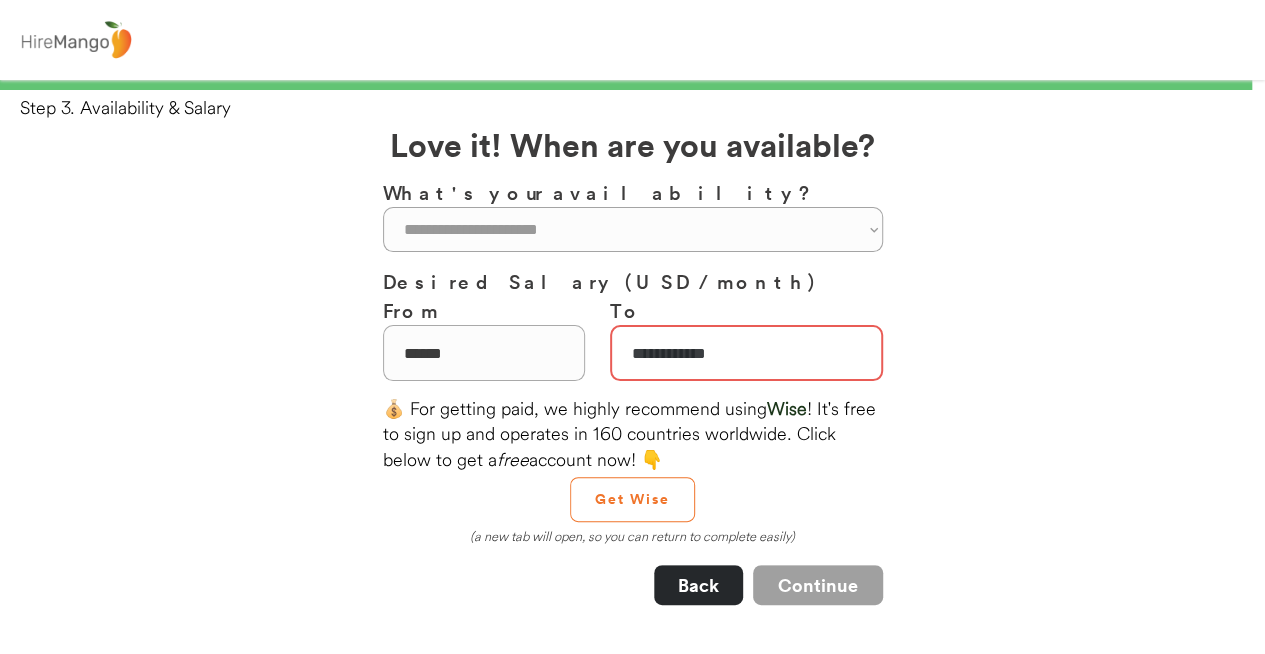 click at bounding box center (746, 353) 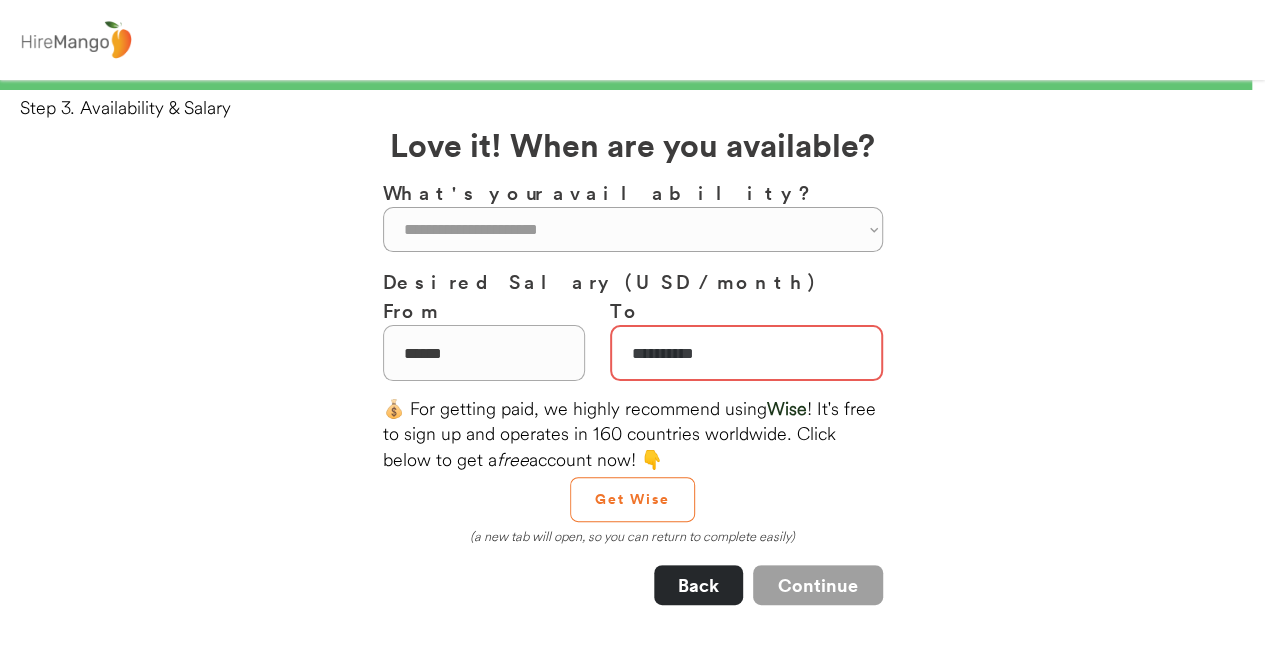 type on "**" 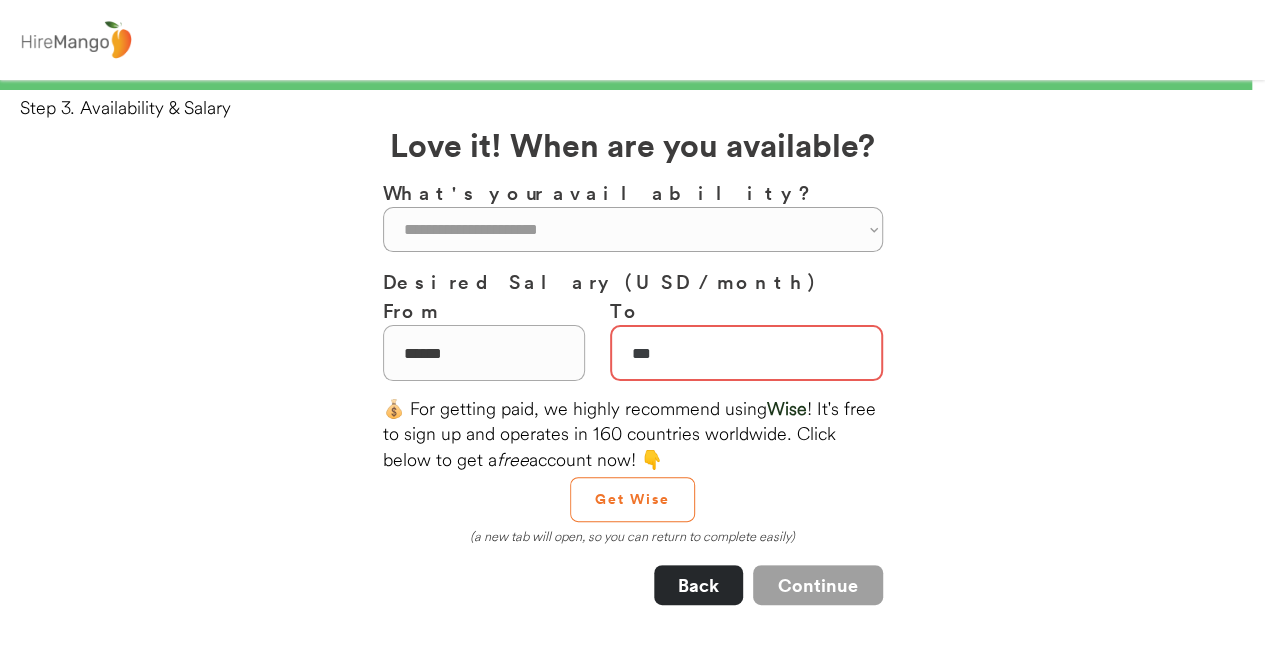 type on "**" 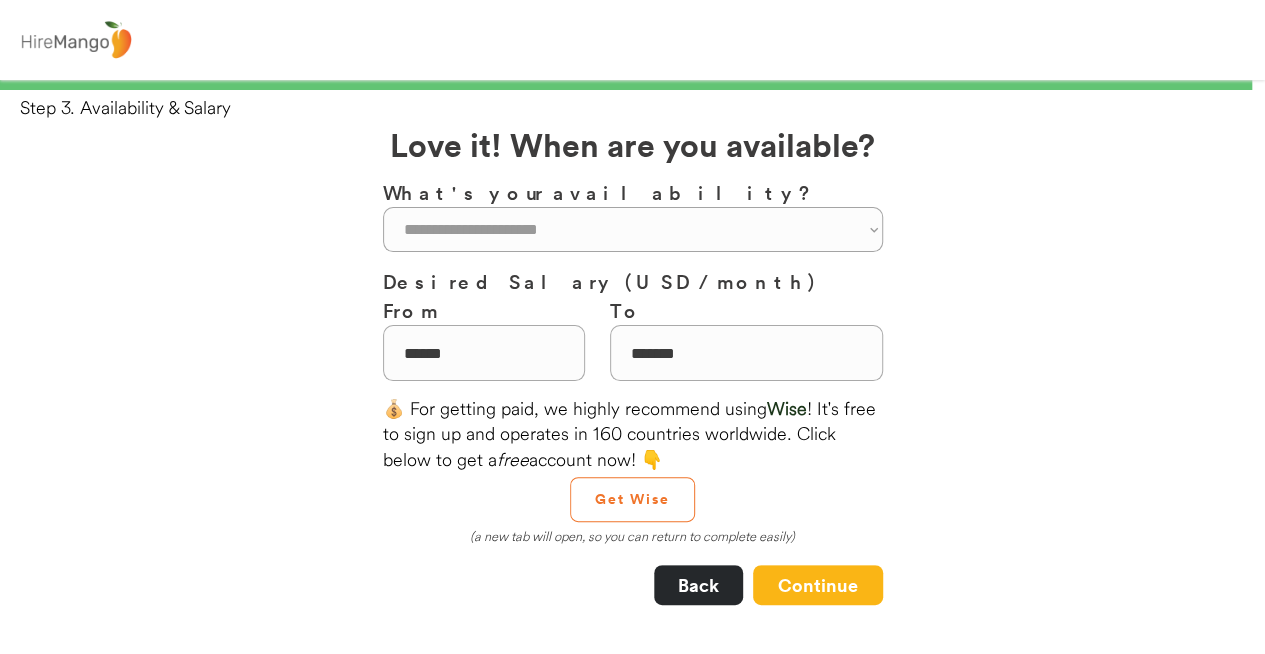 click on "💰 For getting paid, we highly recommend using  Wise ! It's free to sign up and operates in 160 countries worldwide. Click below to get a  free  account now! 👇" at bounding box center (633, 434) 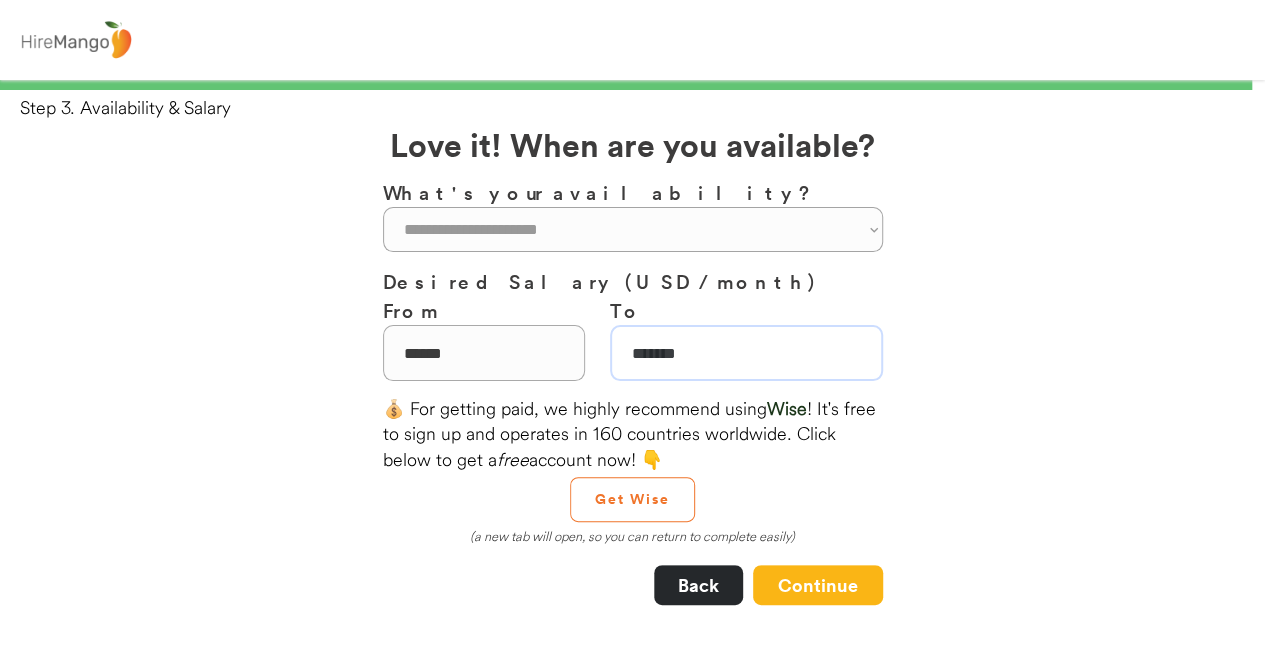 click at bounding box center [746, 353] 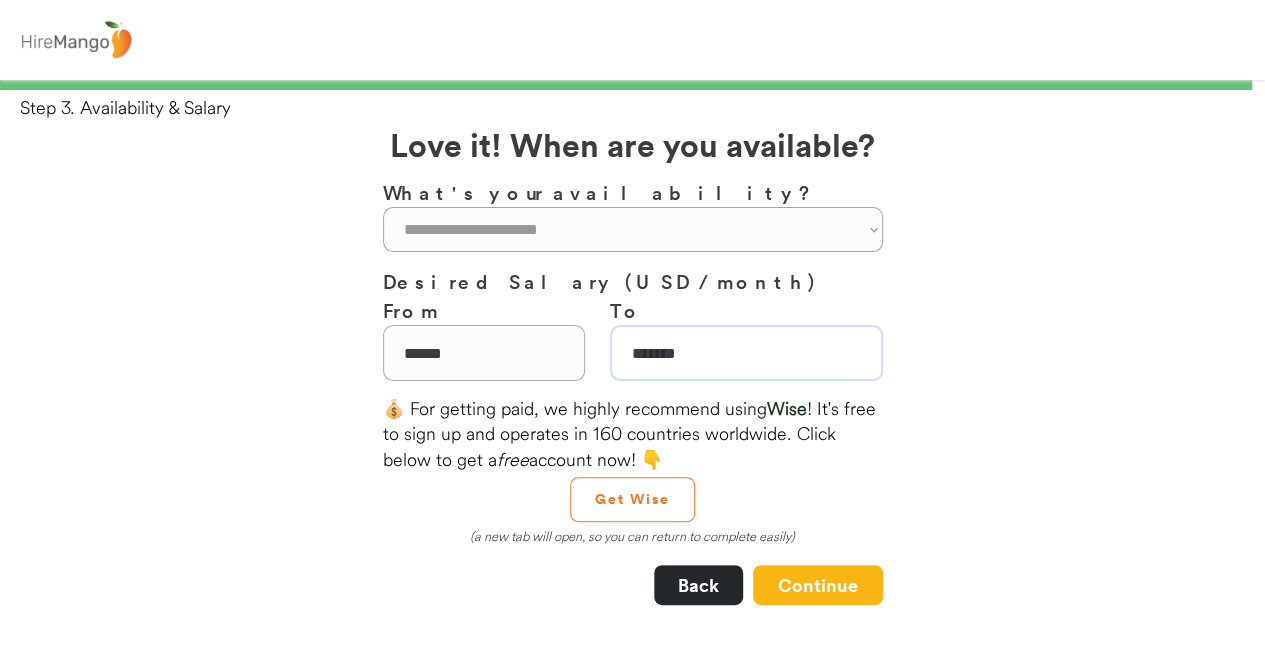 click at bounding box center [746, 353] 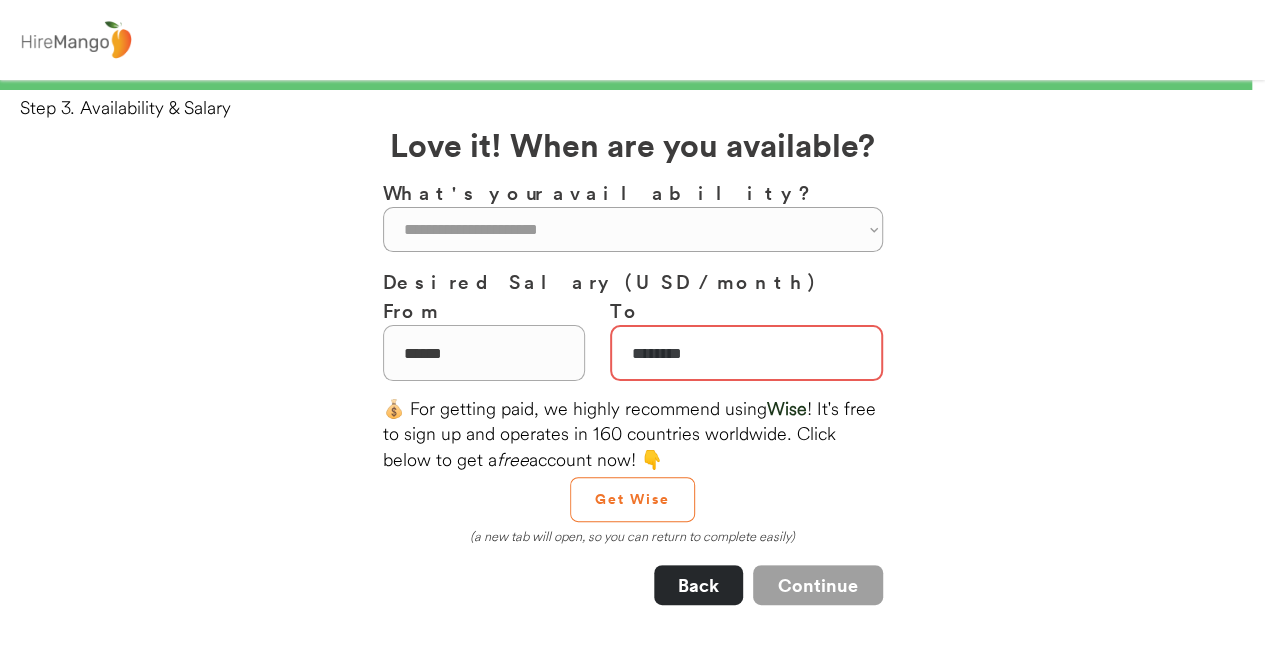 click on "99% 99% Step 3. Availability & Salary Welcome [FIRST]!
Here's how this works. 1. Start creating your profile here. 2. Follow the "Next Steps" to fully complete it. 3. Submit your profile for review. Which country are you working from? [COUNTRY]
Which city are you working from? [CITY]
Select up to two job categories you are most interested in. [JOB_CATEGORY] [JOB_CATEGORY] [JOB_CATEGORY] [JOB_CATEGORY] [JOB_CATEGORY] [JOB_CATEGORY] [JOB_CATEGORY] [JOB_CATEGORY] [JOB_CATEGORY] [JOB_CATEGORY] [JOB_CATEGORY] [JOB_CATEGORY] [JOB_CATEGORY] [JOB_CATEGORY] [JOB_CATEGORY] [JOB_CATEGORY] [JOB_CATEGORY]" at bounding box center (632, 867) 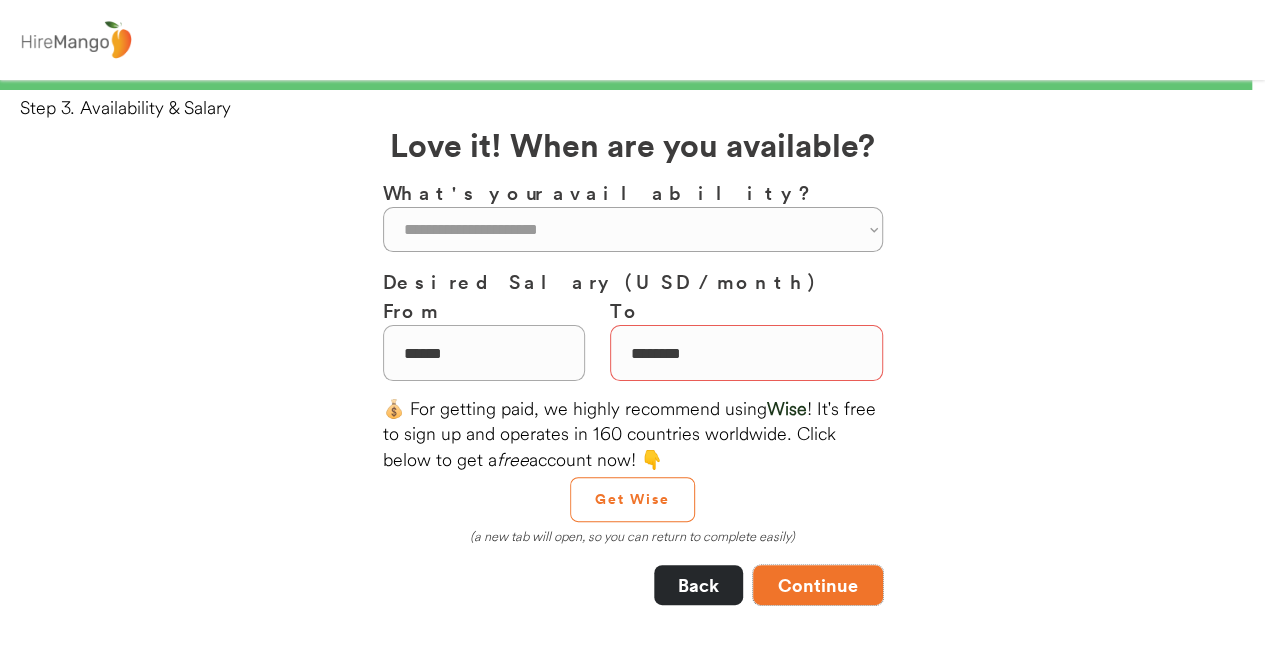 click on "Continue" at bounding box center [818, 585] 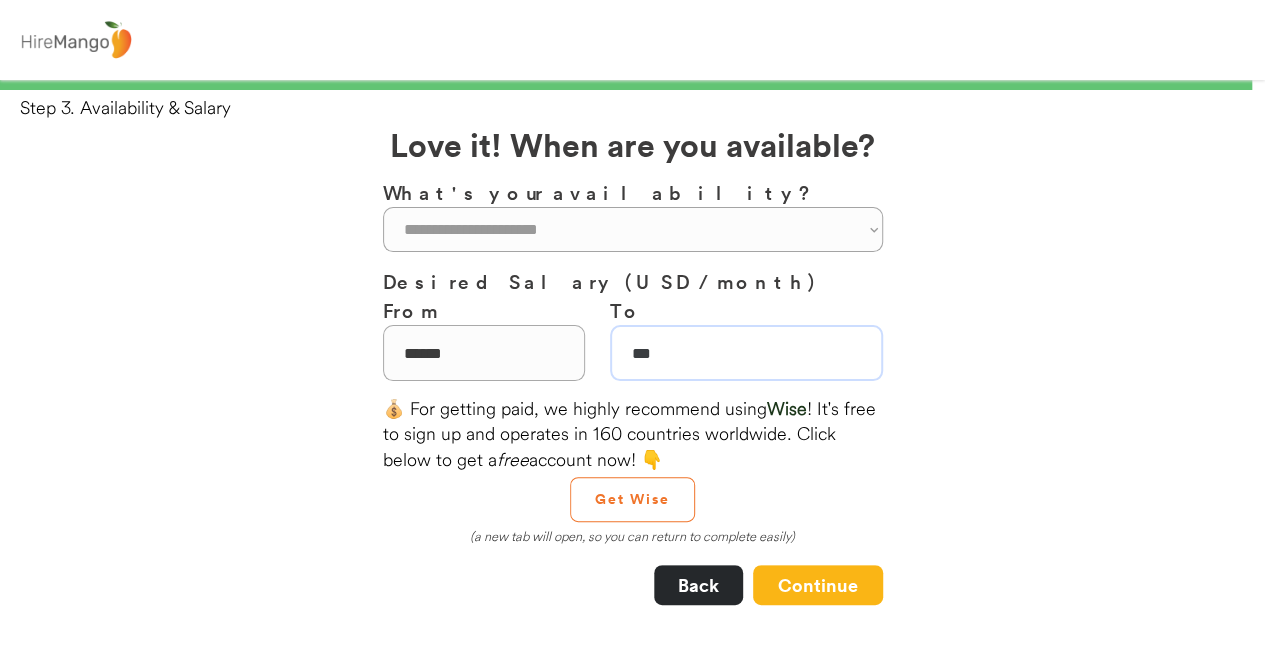 type on "**" 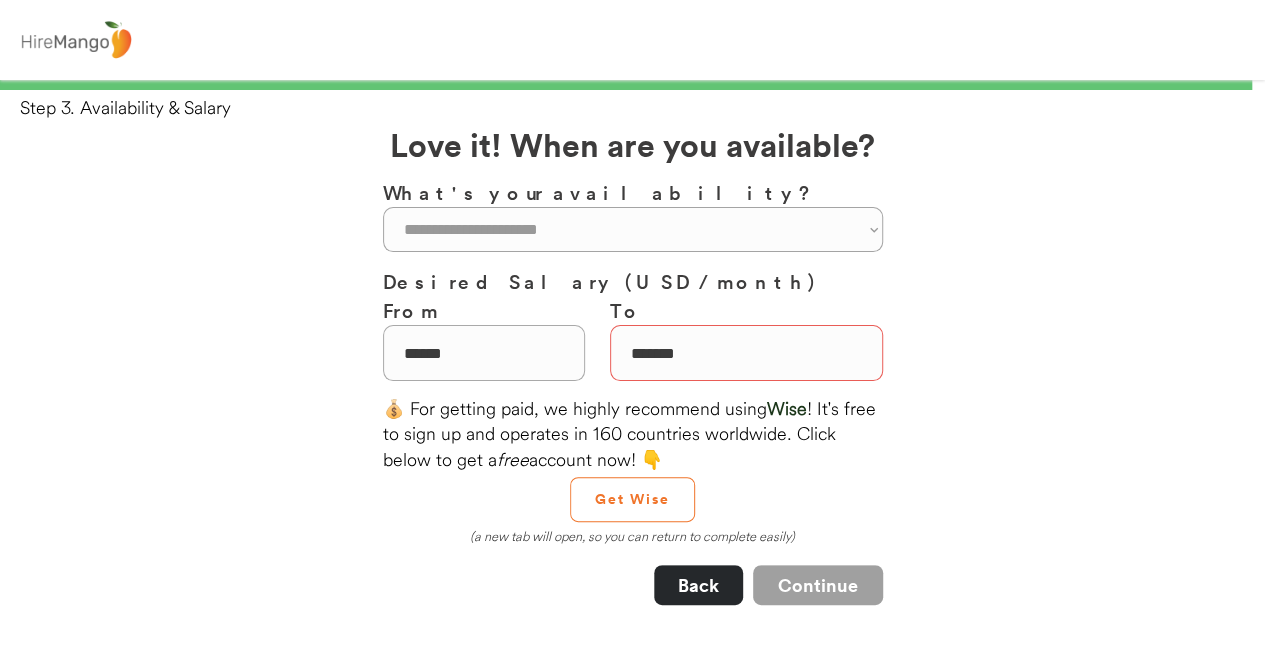 click on "99% 99% Step 3. Availability & Salary Welcome [FIRST]!
Here's how this works. 1. Start creating your profile here. 2. Follow the "Next Steps" to fully complete it. 3. Submit your profile for review. Which country are you working from? [COUNTRY]
Which city are you working from? [CITY]
Select up to two job categories you are most interested in. [JOB_CATEGORY] [JOB_CATEGORY] [JOB_CATEGORY] [JOB_CATEGORY] [JOB_CATEGORY] [JOB_CATEGORY] [JOB_CATEGORY] [JOB_CATEGORY] [JOB_CATEGORY] [JOB_CATEGORY] [JOB_CATEGORY] [JOB_CATEGORY] [JOB_CATEGORY] [JOB_CATEGORY] [JOB_CATEGORY] [JOB_CATEGORY] [JOB_CATEGORY]" at bounding box center [632, 867] 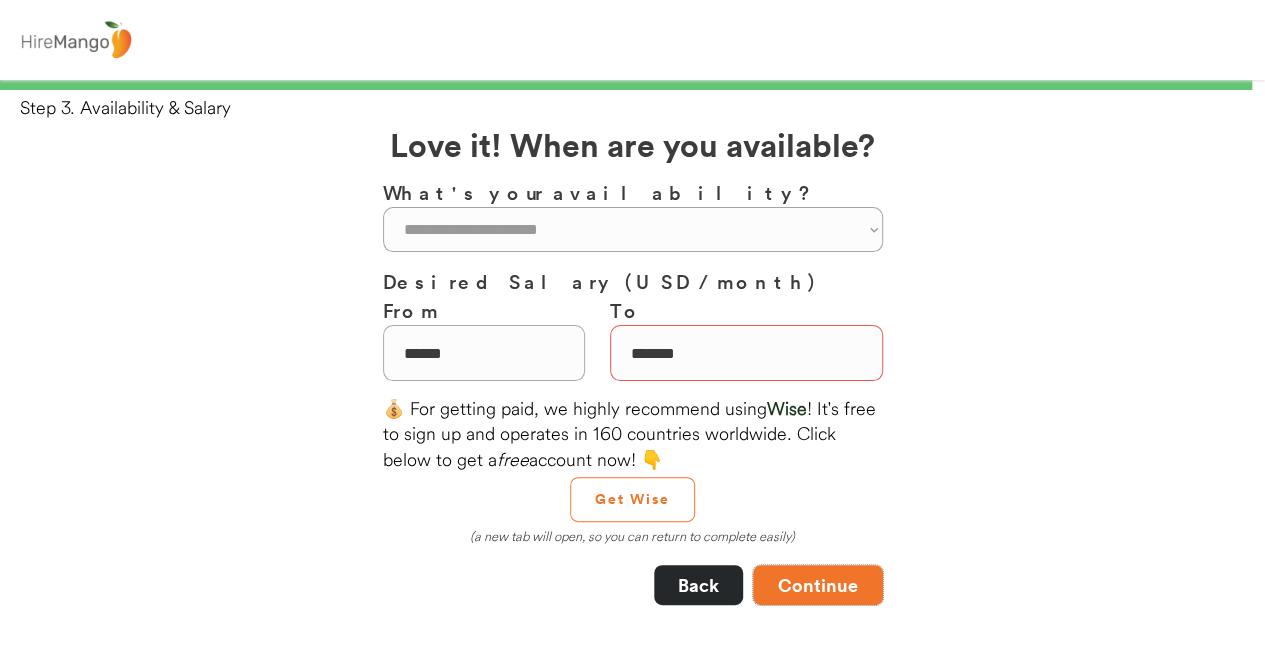 click on "Continue" at bounding box center [818, 585] 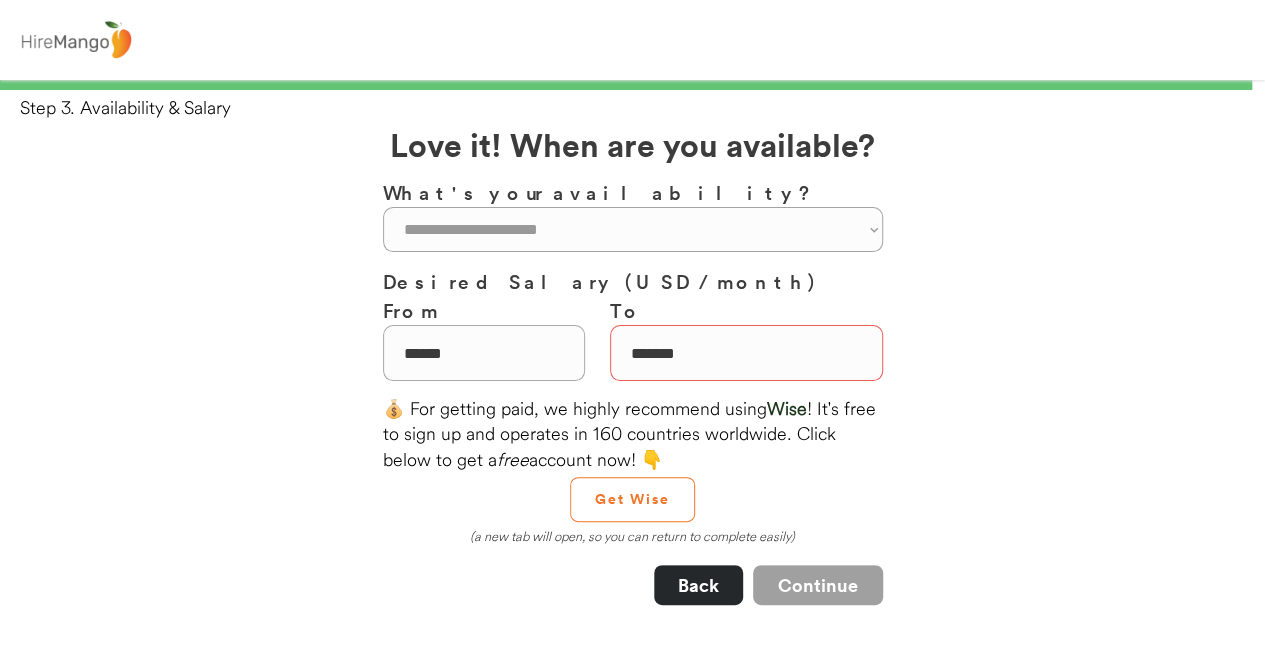click on "99% 99% Step 3. Availability & Salary Welcome [FIRST]!
Here's how this works. 1. Start creating your profile here. 2. Follow the "Next Steps" to fully complete it. 3. Submit your profile for review. Which country are you working from? [COUNTRY]
Which city are you working from? [CITY]
Select up to two job categories you are most interested in. [JOB_CATEGORY] [JOB_CATEGORY] [JOB_CATEGORY] [JOB_CATEGORY] [JOB_CATEGORY] [JOB_CATEGORY] [JOB_CATEGORY] [JOB_CATEGORY] [JOB_CATEGORY] [JOB_CATEGORY] [JOB_CATEGORY] [JOB_CATEGORY] [JOB_CATEGORY] [JOB_CATEGORY] [JOB_CATEGORY] [JOB_CATEGORY] [JOB_CATEGORY]" at bounding box center (632, 867) 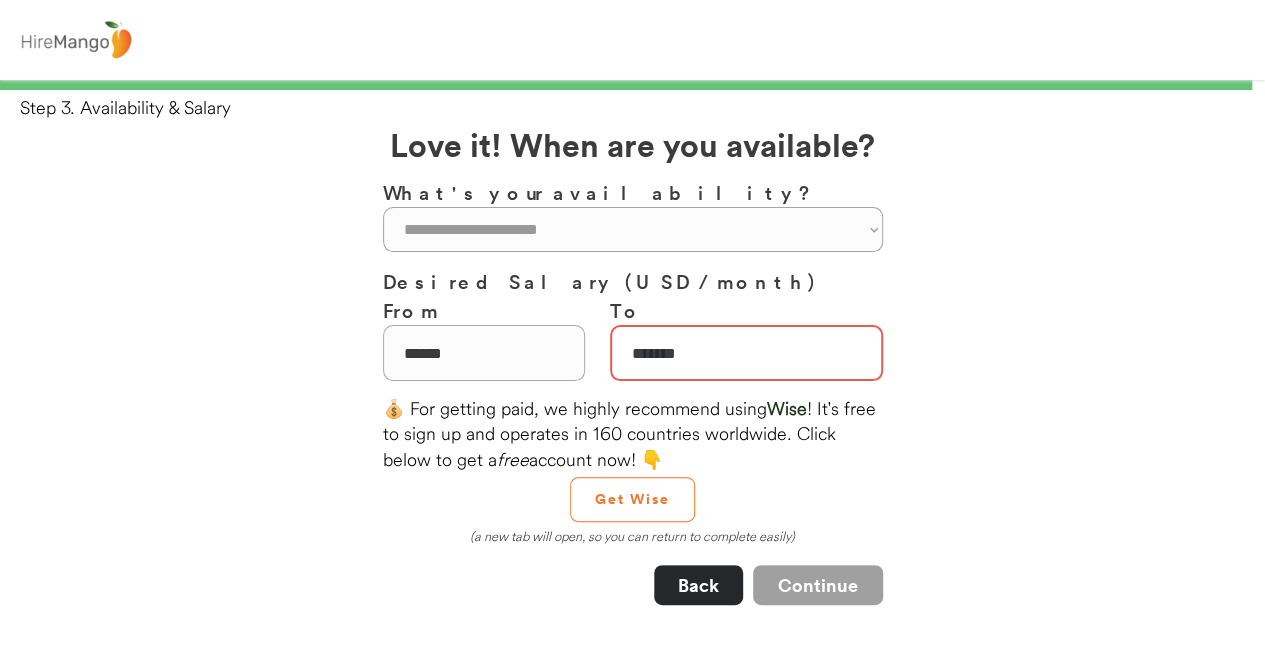 click at bounding box center [746, 353] 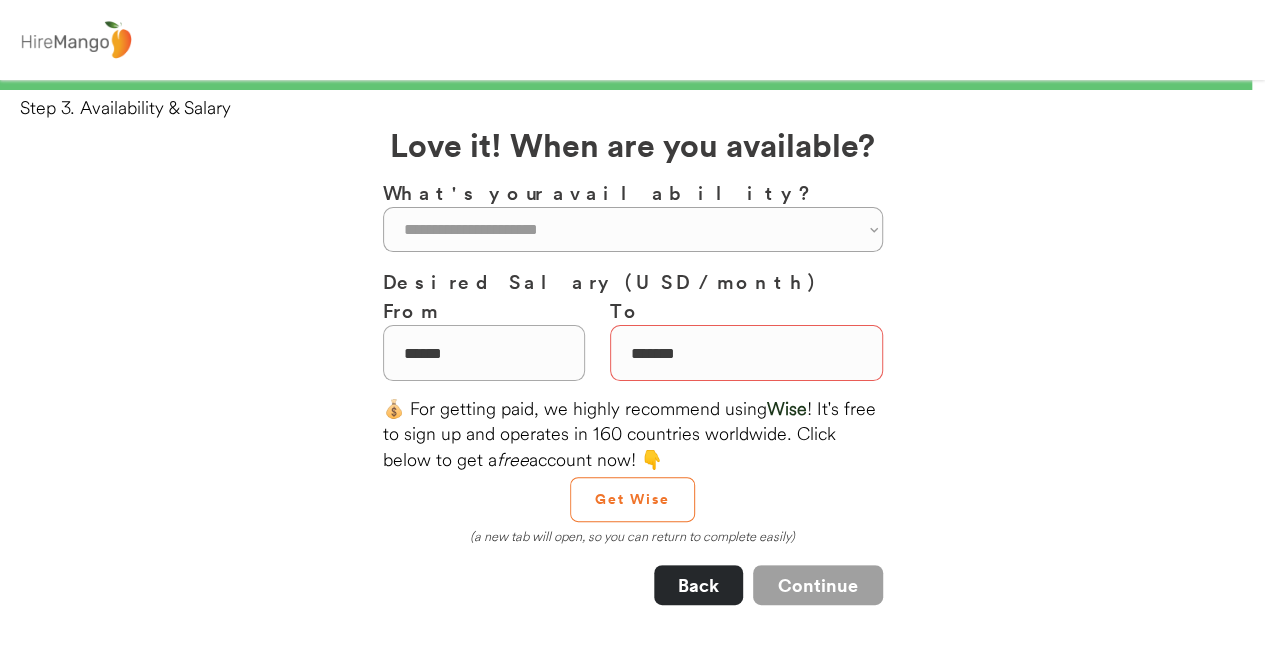 click on "99% 99% Step 3. Availability & Salary Welcome [FIRST]!
Here's how this works. 1. Start creating your profile here. 2. Follow the "Next Steps" to fully complete it. 3. Submit your profile for review. Which country are you working from? [COUNTRY]
Which city are you working from? [CITY]
Select up to two job categories you are most interested in. [JOB_CATEGORY] [JOB_CATEGORY] [JOB_CATEGORY] [JOB_CATEGORY] [JOB_CATEGORY] [JOB_CATEGORY] [JOB_CATEGORY] [JOB_CATEGORY] [JOB_CATEGORY] [JOB_CATEGORY] [JOB_CATEGORY] [JOB_CATEGORY] [JOB_CATEGORY] [JOB_CATEGORY] [JOB_CATEGORY] [JOB_CATEGORY] [JOB_CATEGORY]" at bounding box center [632, 867] 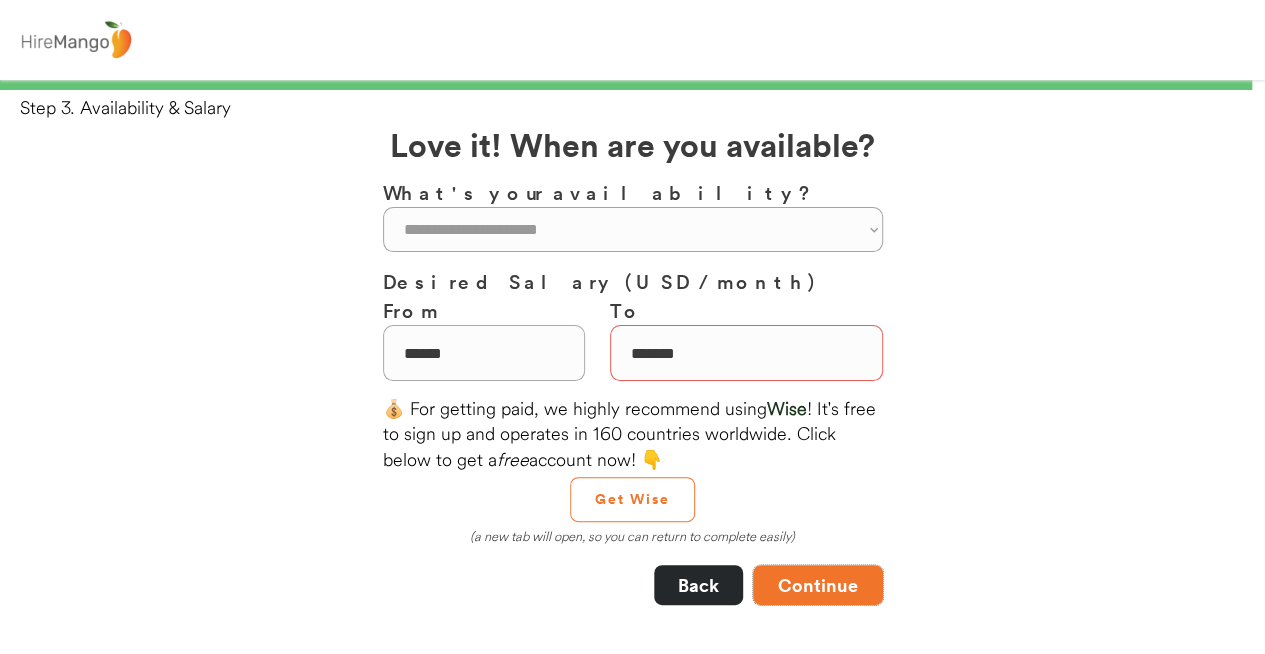 click on "Continue" at bounding box center [818, 585] 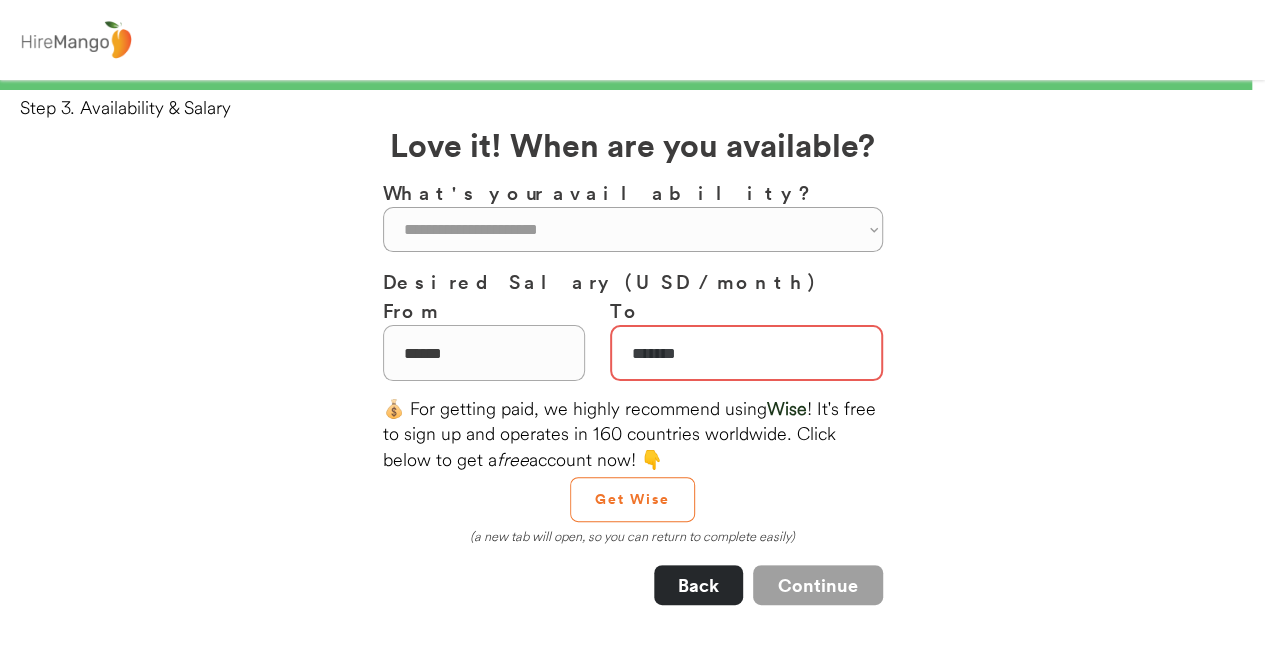click at bounding box center (746, 353) 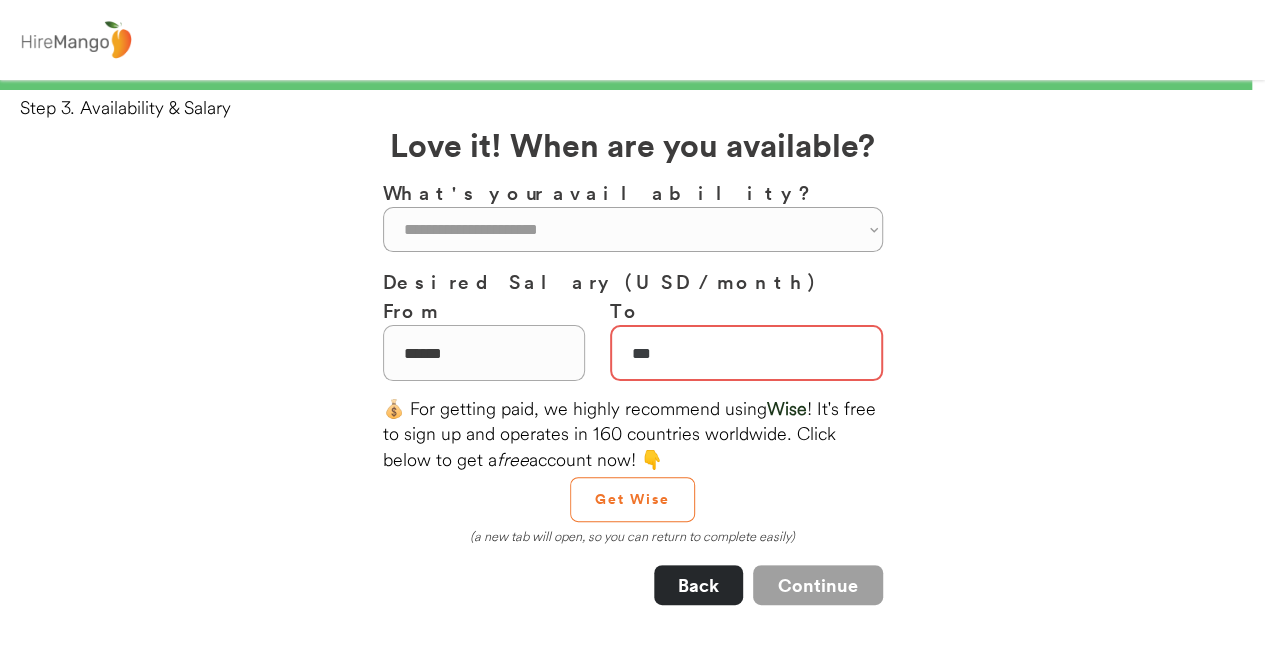 type on "**" 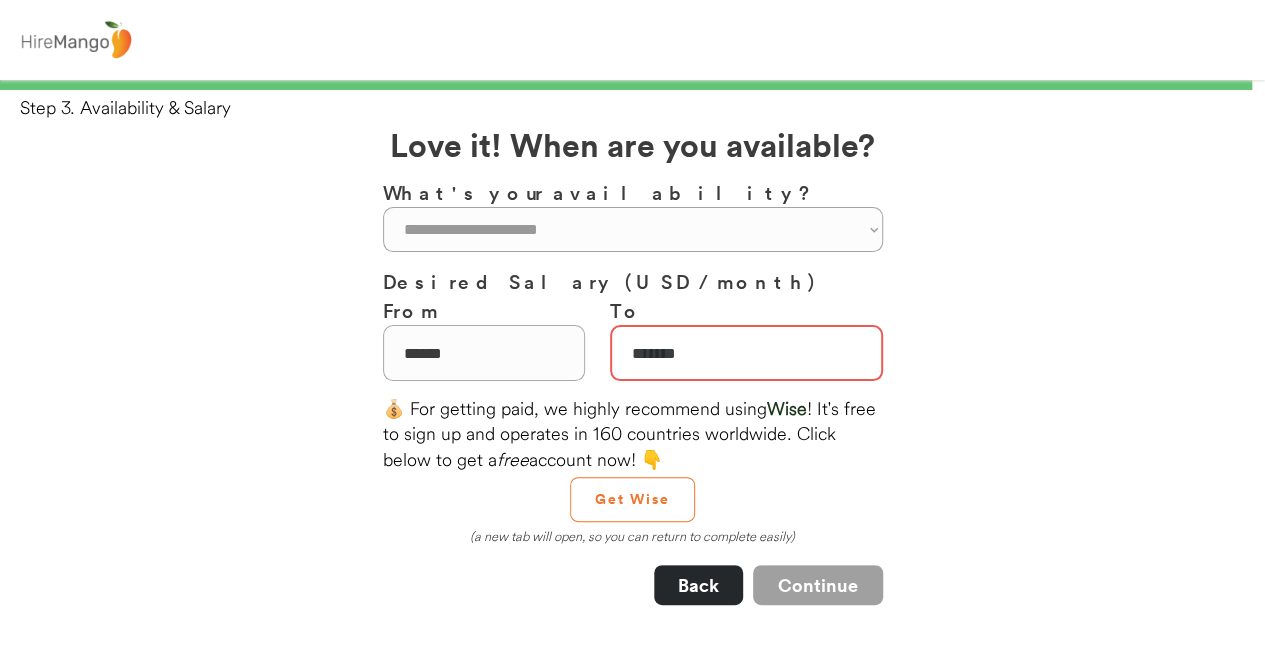 click at bounding box center (746, 353) 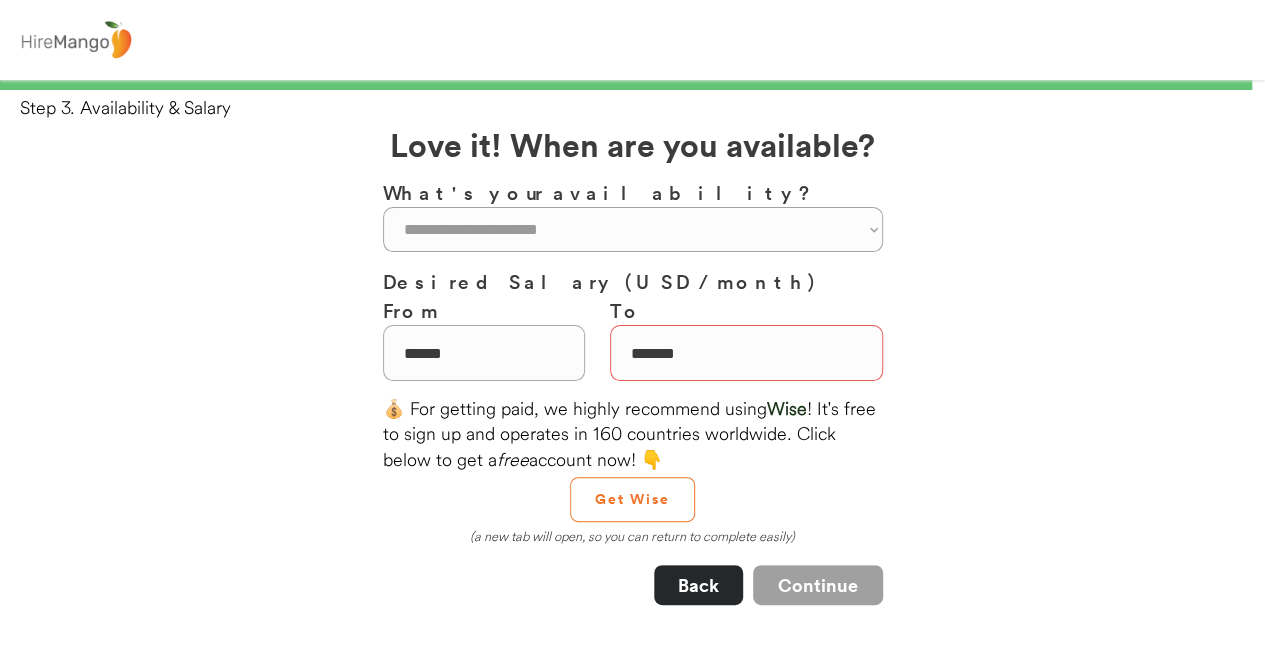 click on "99% 99% Step 3. Availability & Salary Welcome [FIRST]!
Here's how this works. 1. Start creating your profile here. 2. Follow the "Next Steps" to fully complete it. 3. Submit your profile for review. Which country are you working from? [COUNTRY]
Which city are you working from? [CITY]
Select up to two job categories you are most interested in. [JOB_CATEGORY] [JOB_CATEGORY] [JOB_CATEGORY] [JOB_CATEGORY] [JOB_CATEGORY] [JOB_CATEGORY] [JOB_CATEGORY] [JOB_CATEGORY] [JOB_CATEGORY] [JOB_CATEGORY] [JOB_CATEGORY] [JOB_CATEGORY] [JOB_CATEGORY] [JOB_CATEGORY] [JOB_CATEGORY] [JOB_CATEGORY] [JOB_CATEGORY]" at bounding box center (632, 867) 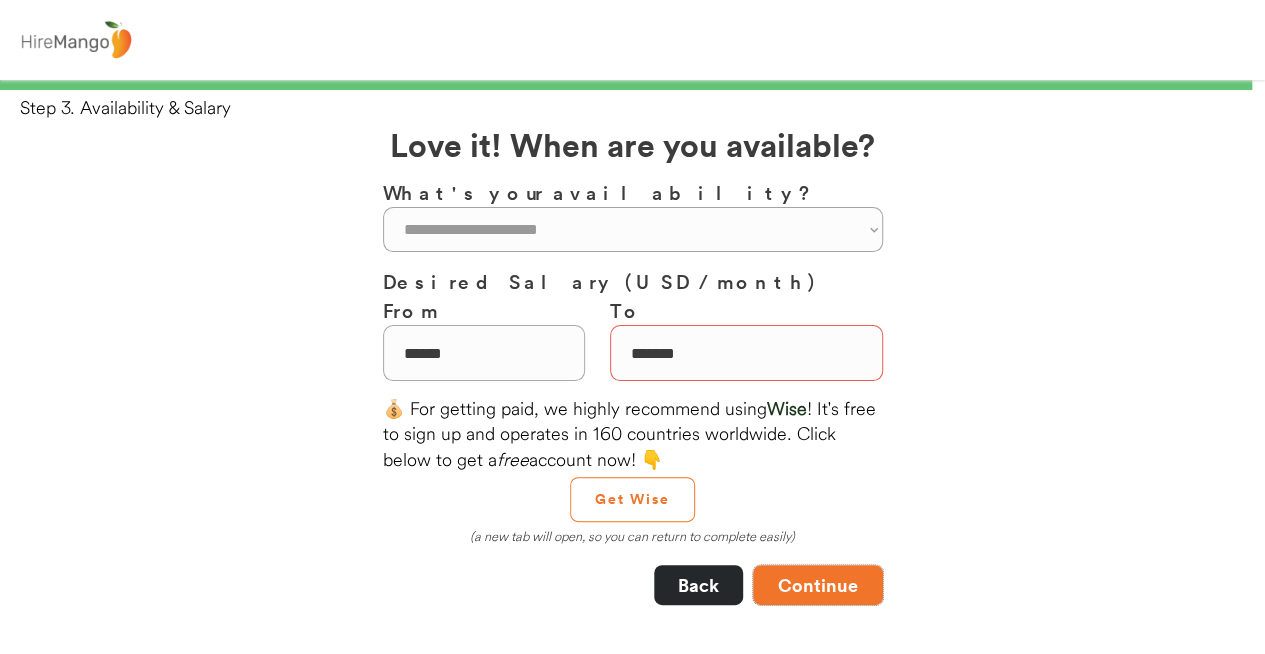 click on "Continue" at bounding box center (818, 585) 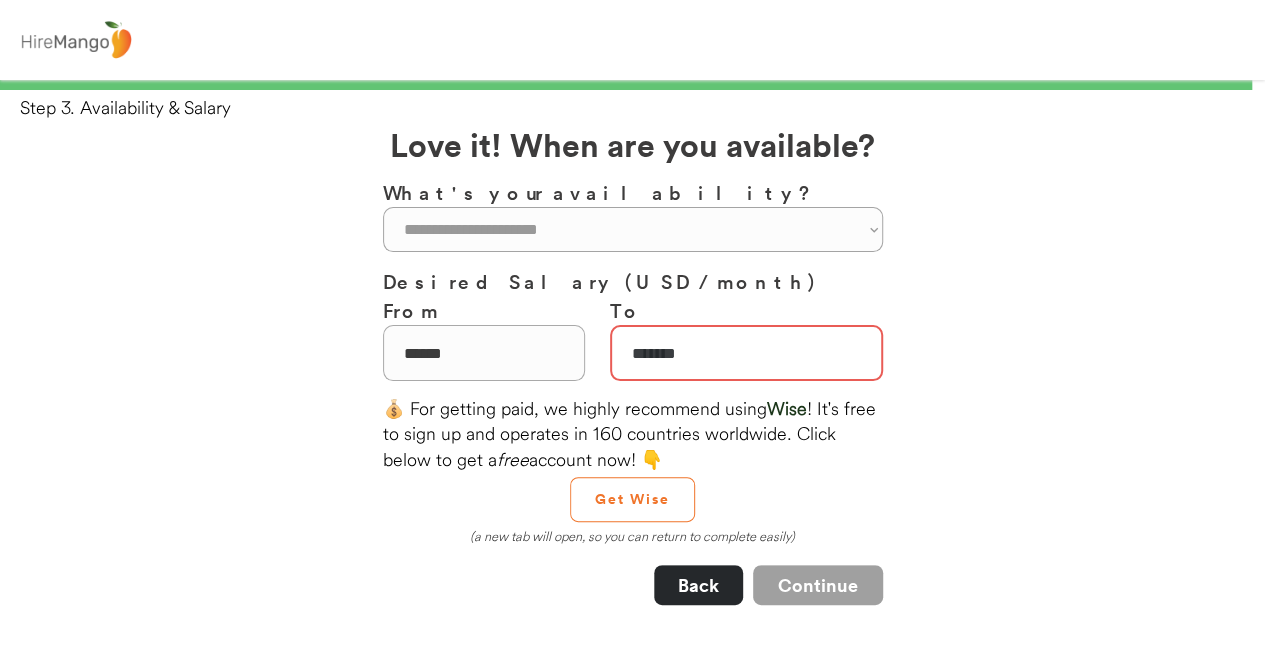 click at bounding box center (746, 353) 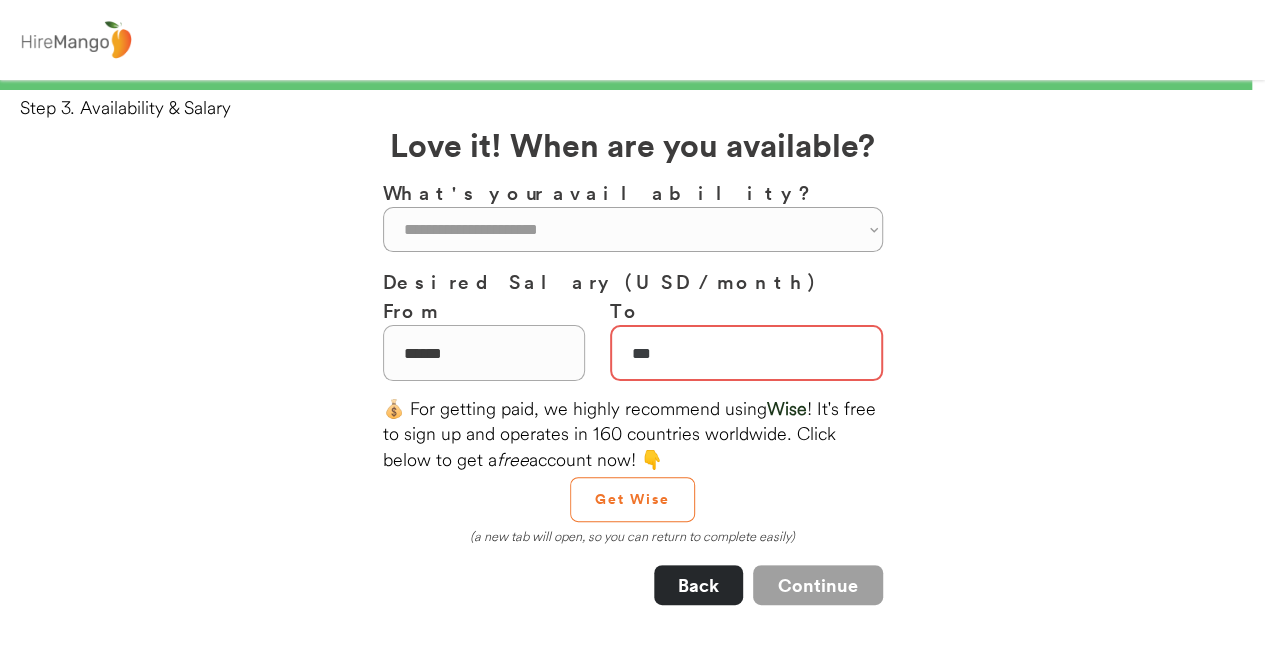 type on "**" 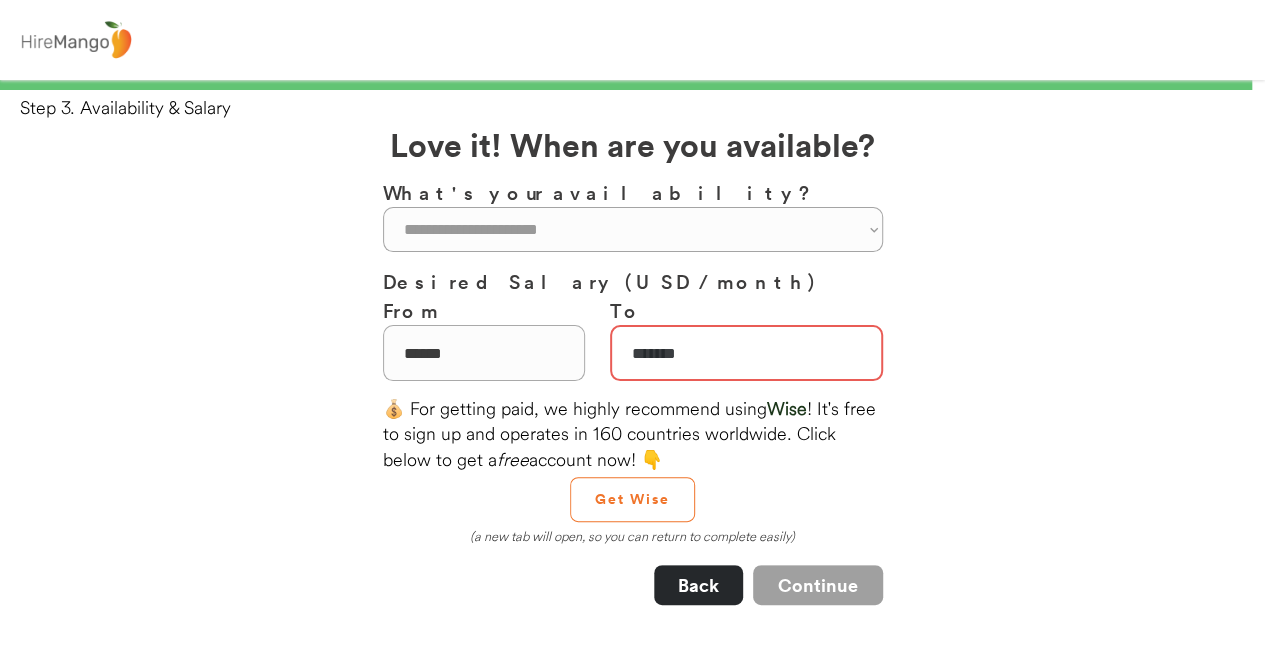 type on "*******" 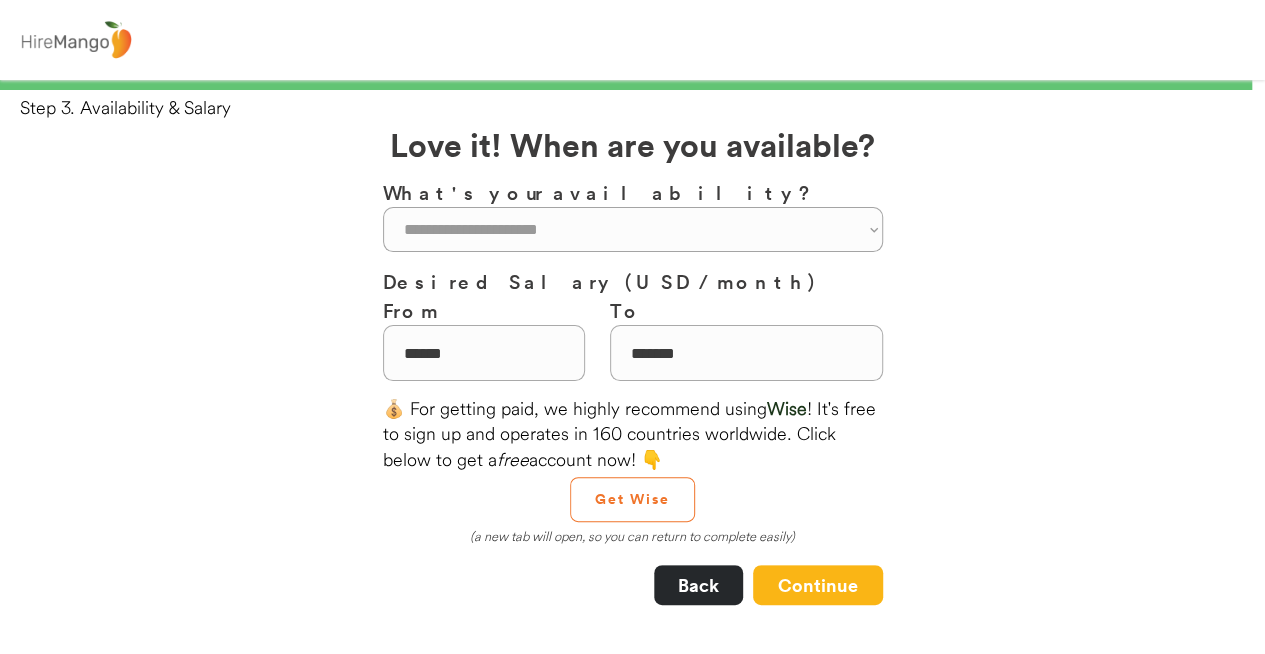 click on "99% 99% Step 3. Availability & Salary Welcome [FIRST]!
Here's how this works. 1. Start creating your profile here. 2. Follow the "Next Steps" to fully complete it. 3. Submit your profile for review. Which country are you working from? [COUNTRY]
Which city are you working from? [CITY]
Select up to two job categories you are most interested in. [JOB_CATEGORY] [JOB_CATEGORY] [JOB_CATEGORY] [JOB_CATEGORY] [JOB_CATEGORY] [JOB_CATEGORY] [JOB_CATEGORY] [JOB_CATEGORY] [JOB_CATEGORY] [JOB_CATEGORY] [JOB_CATEGORY] [JOB_CATEGORY] [JOB_CATEGORY] [JOB_CATEGORY] [JOB_CATEGORY] [JOB_CATEGORY] [JOB_CATEGORY]" at bounding box center (632, 867) 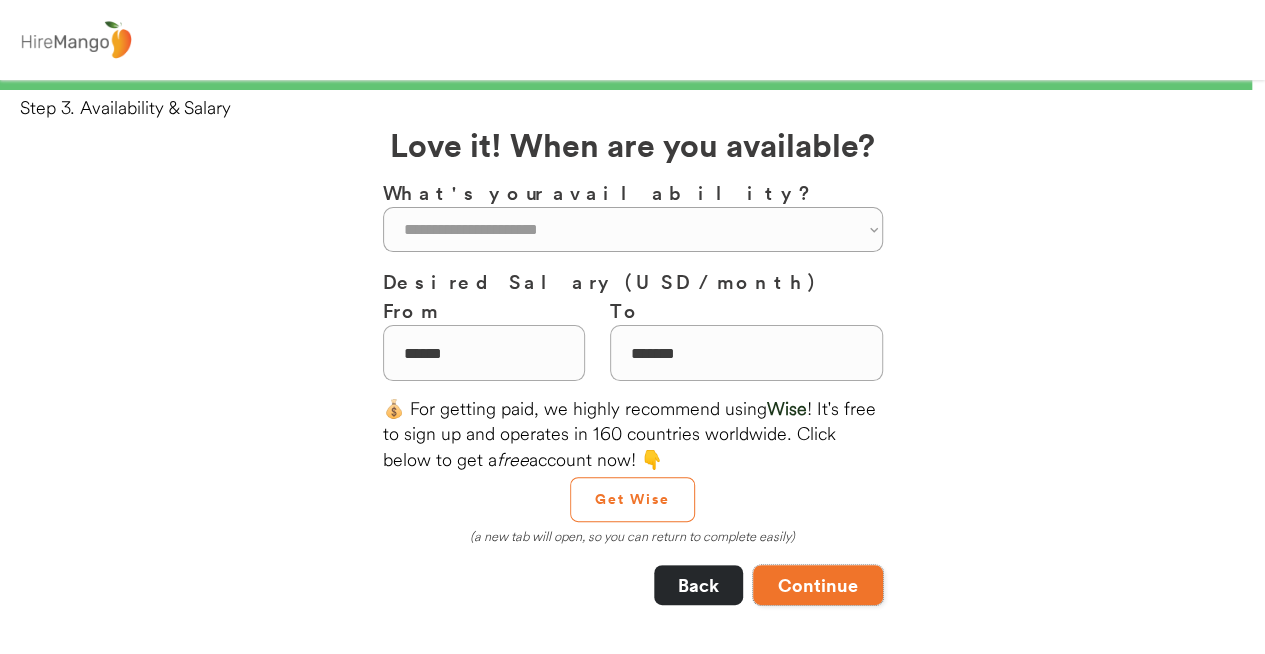 click on "Continue" at bounding box center (818, 585) 